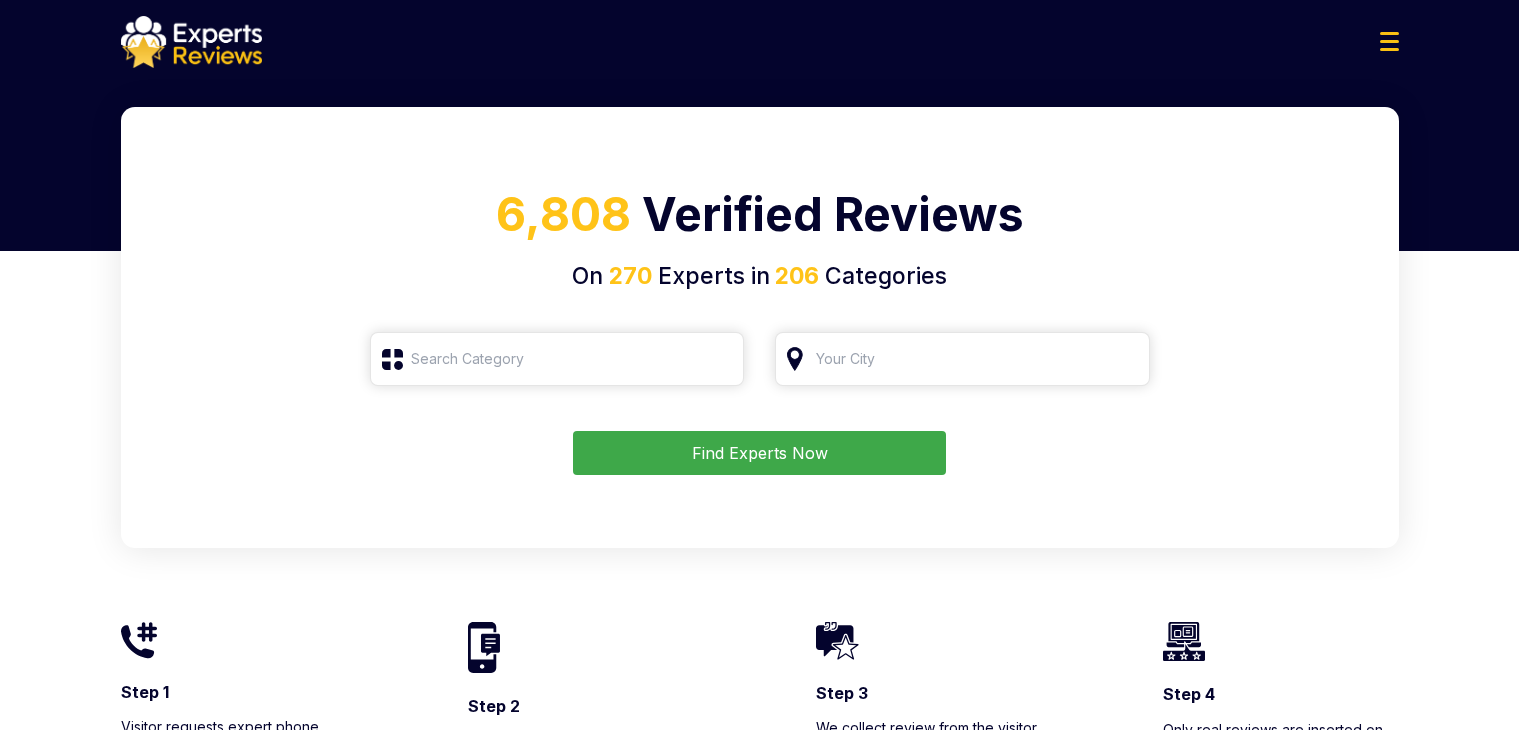 scroll, scrollTop: 0, scrollLeft: 0, axis: both 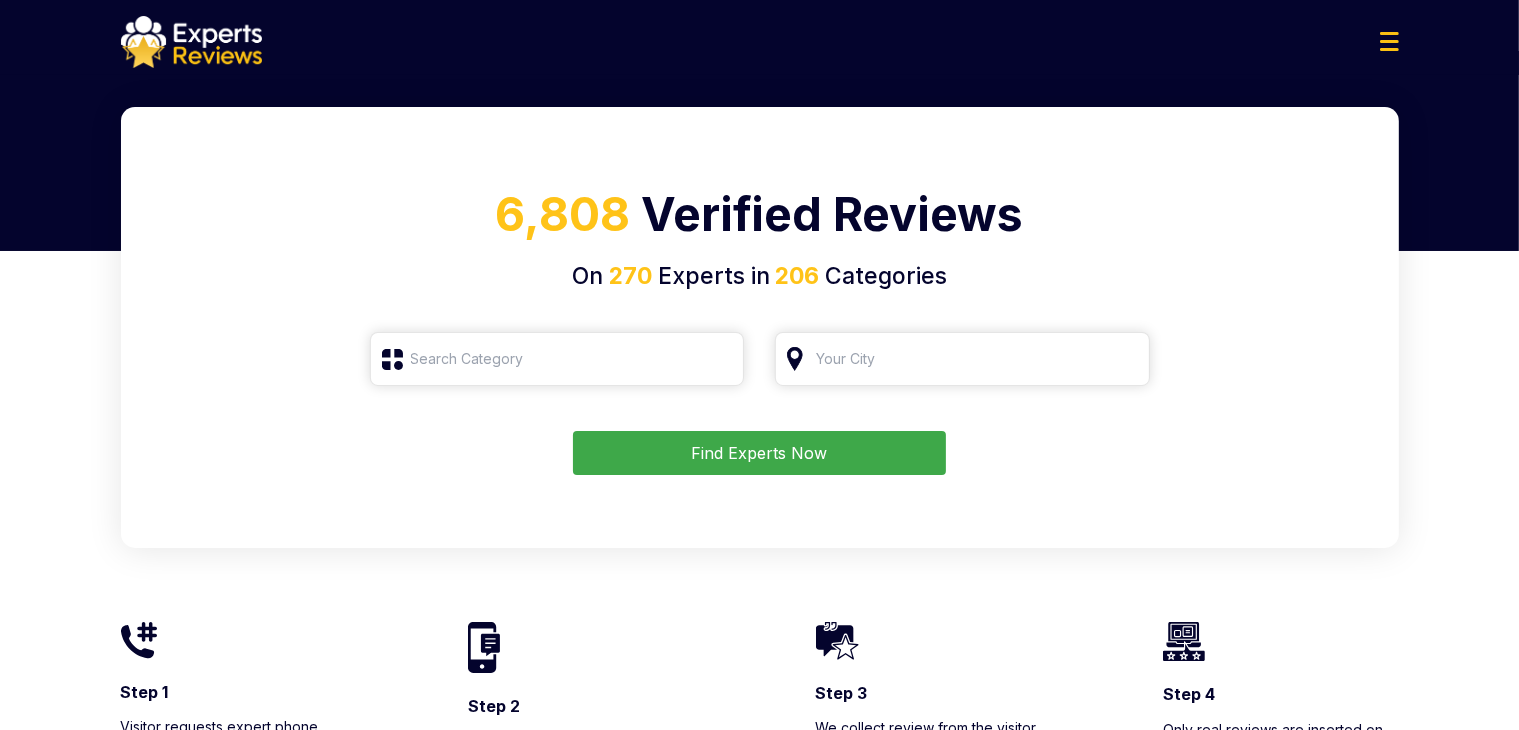 click at bounding box center (1389, 41) 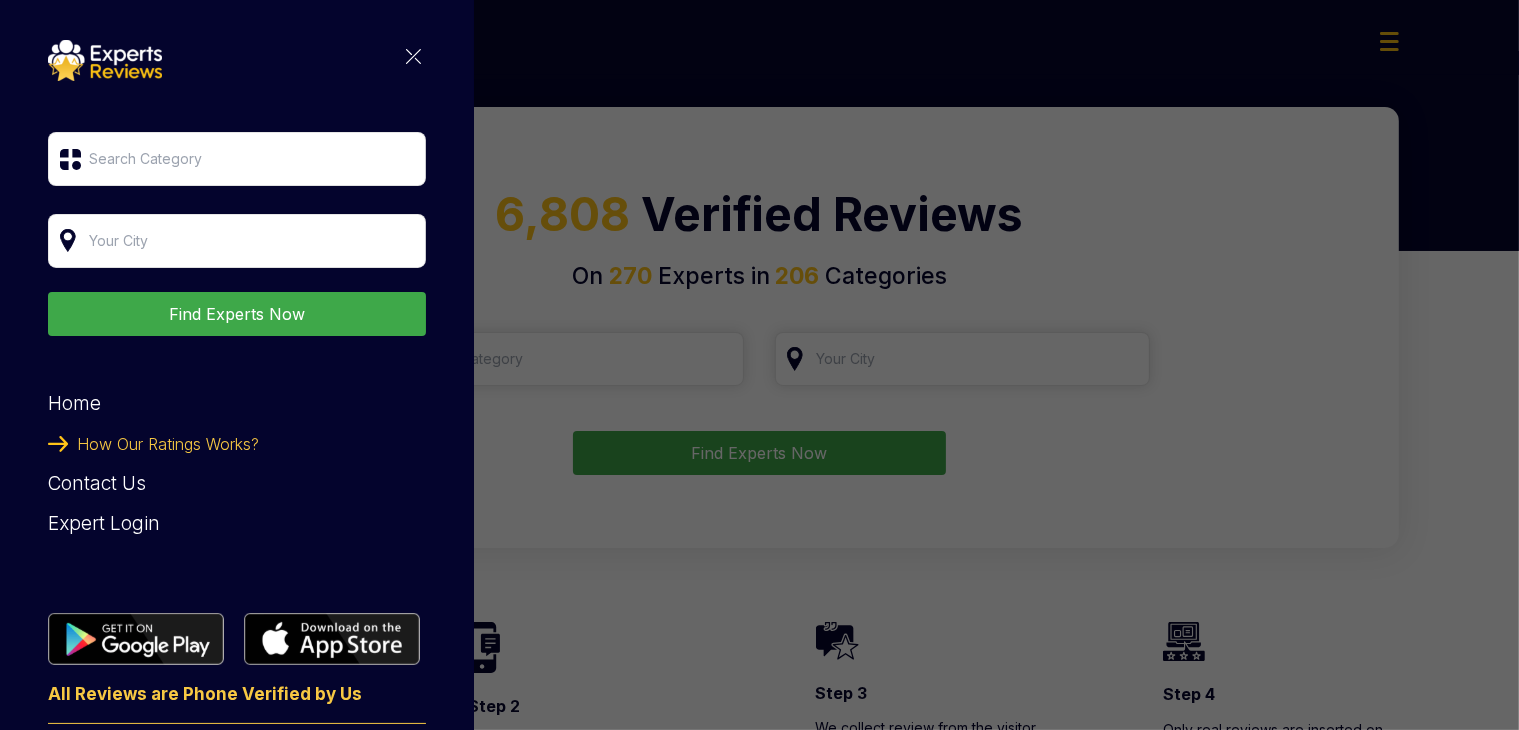 click on "Find Experts Now Home How Our Ratings Works? Contact Us Expert Login All Reviews are Phone Verified by Us Copyright © 2024 Experts Reviews All Rights Reserved. Terms & Conditions Privacy Policy Cookies" at bounding box center [237, 412] 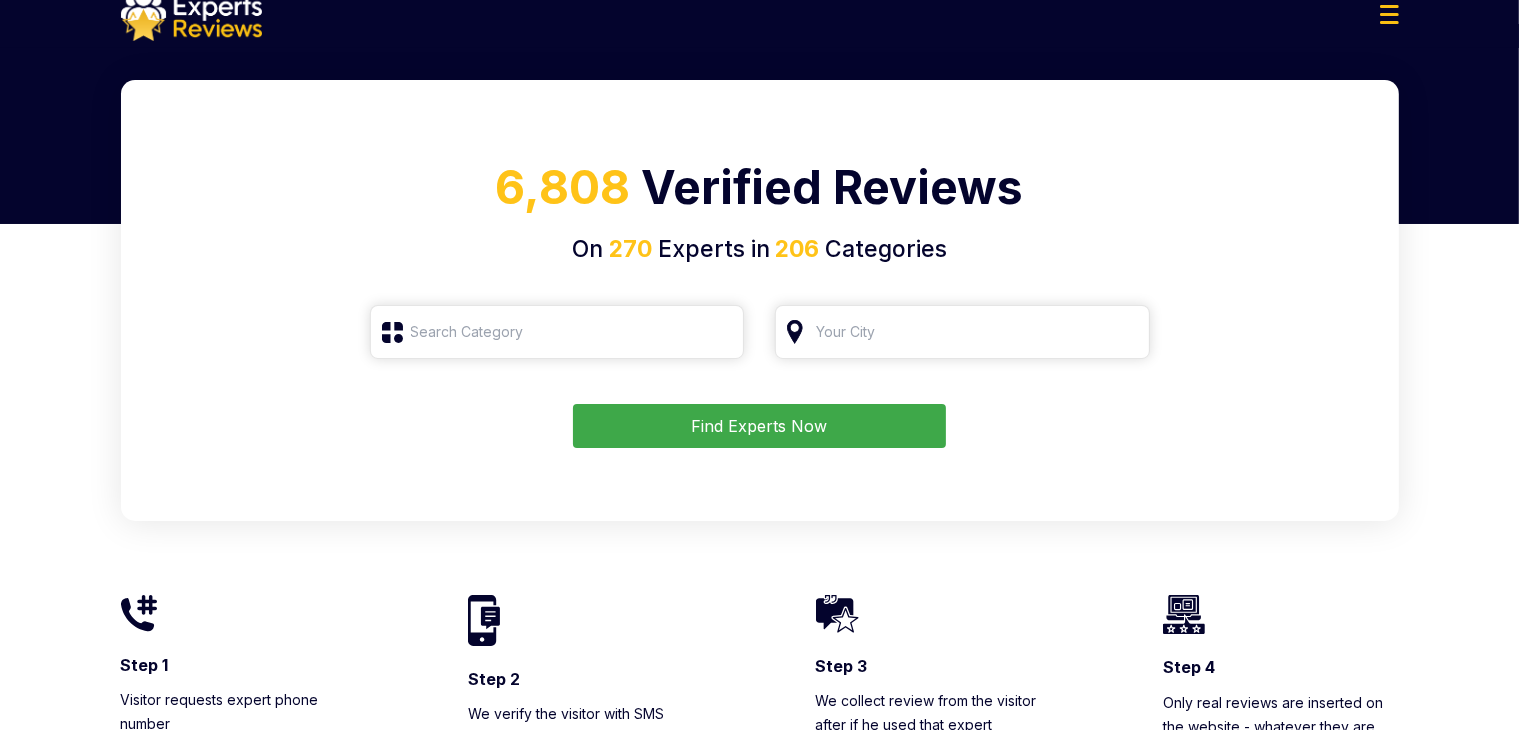 scroll, scrollTop: 0, scrollLeft: 0, axis: both 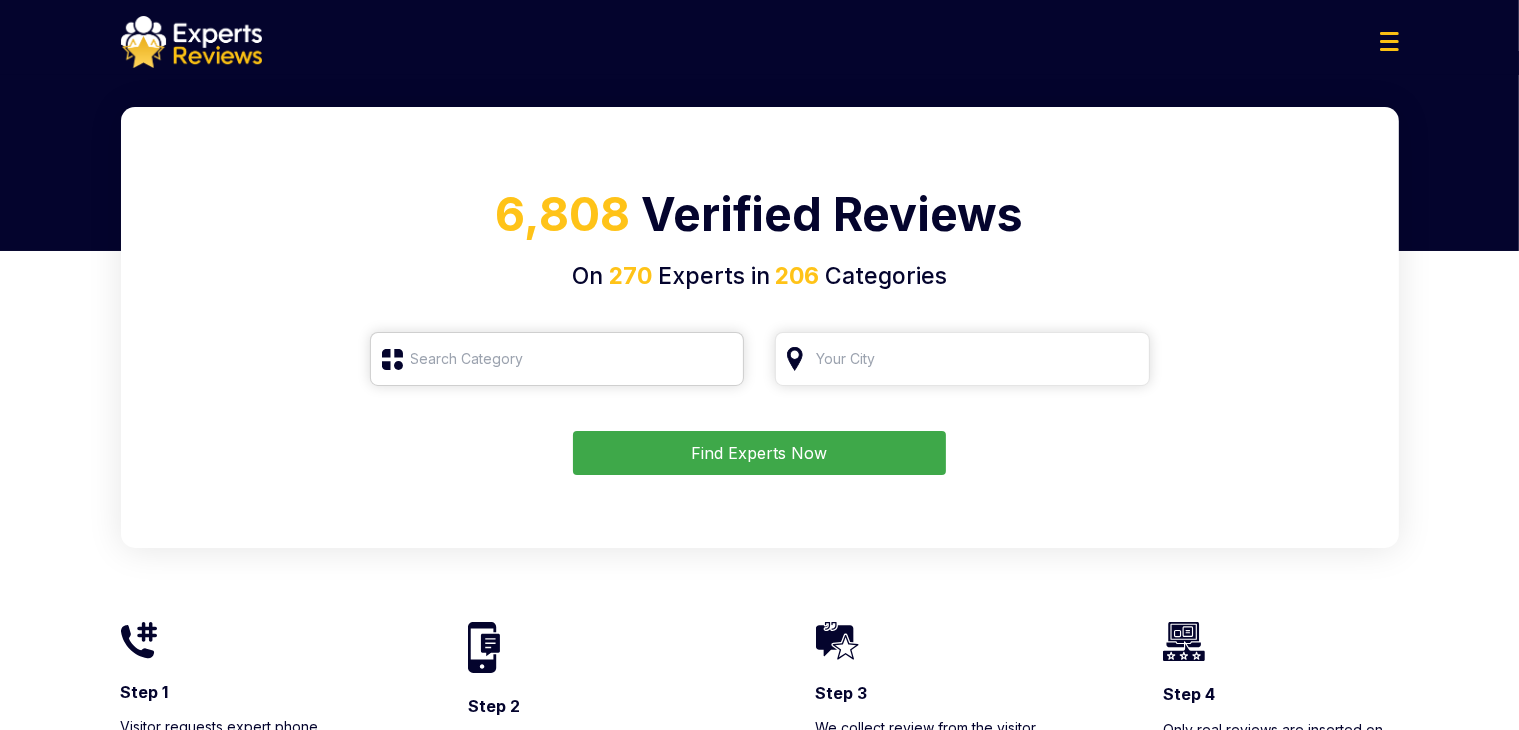 click at bounding box center (557, 359) 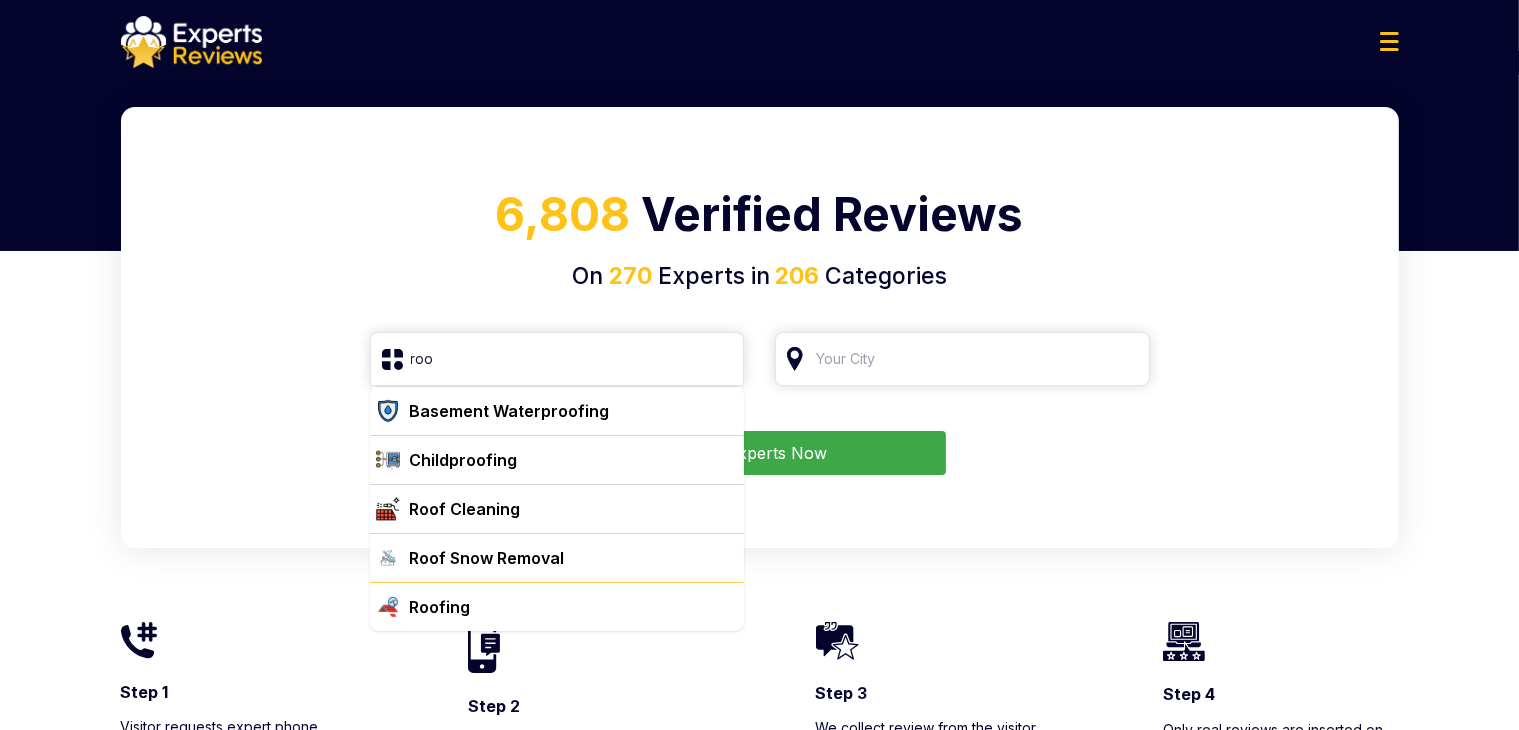 click on "Roofing" at bounding box center [440, 607] 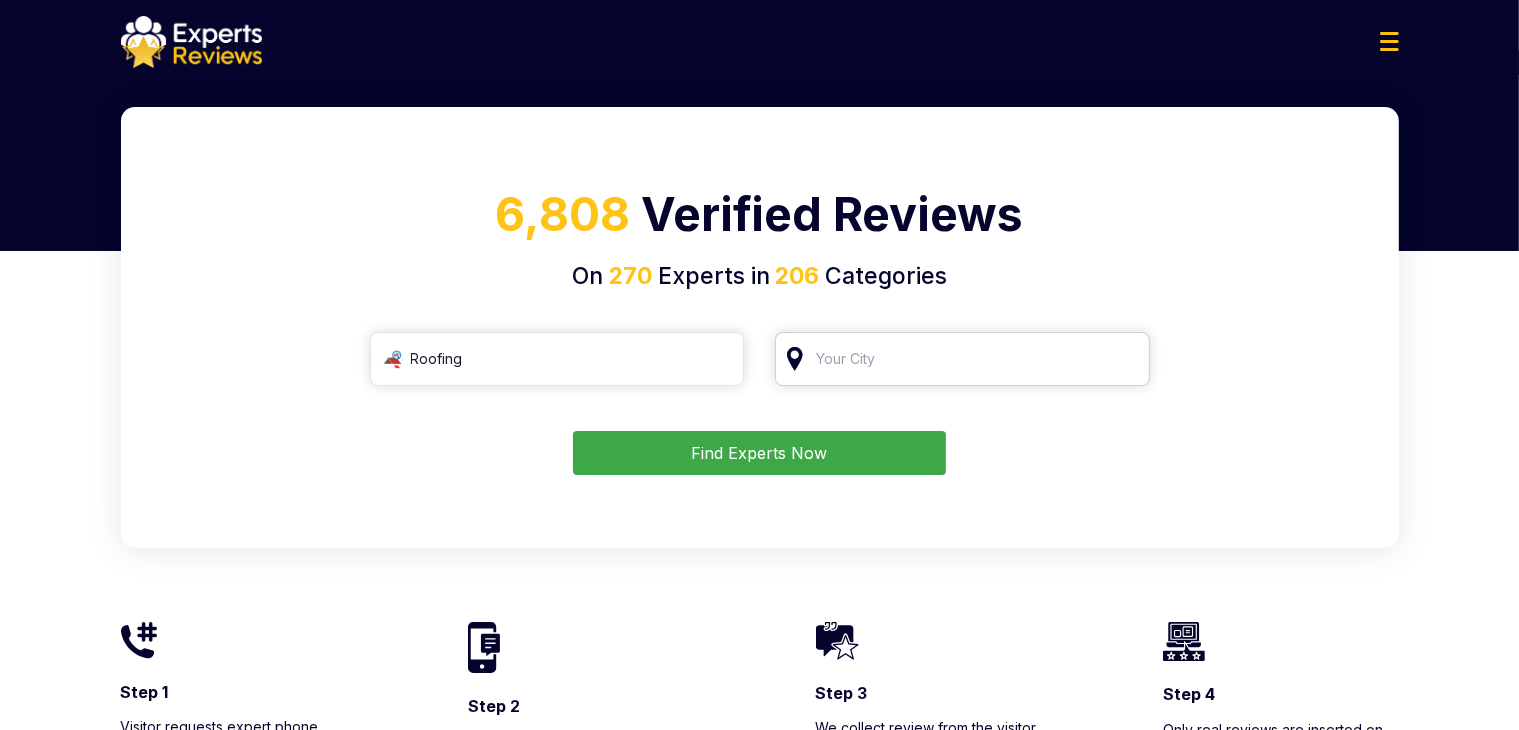 click at bounding box center [962, 359] 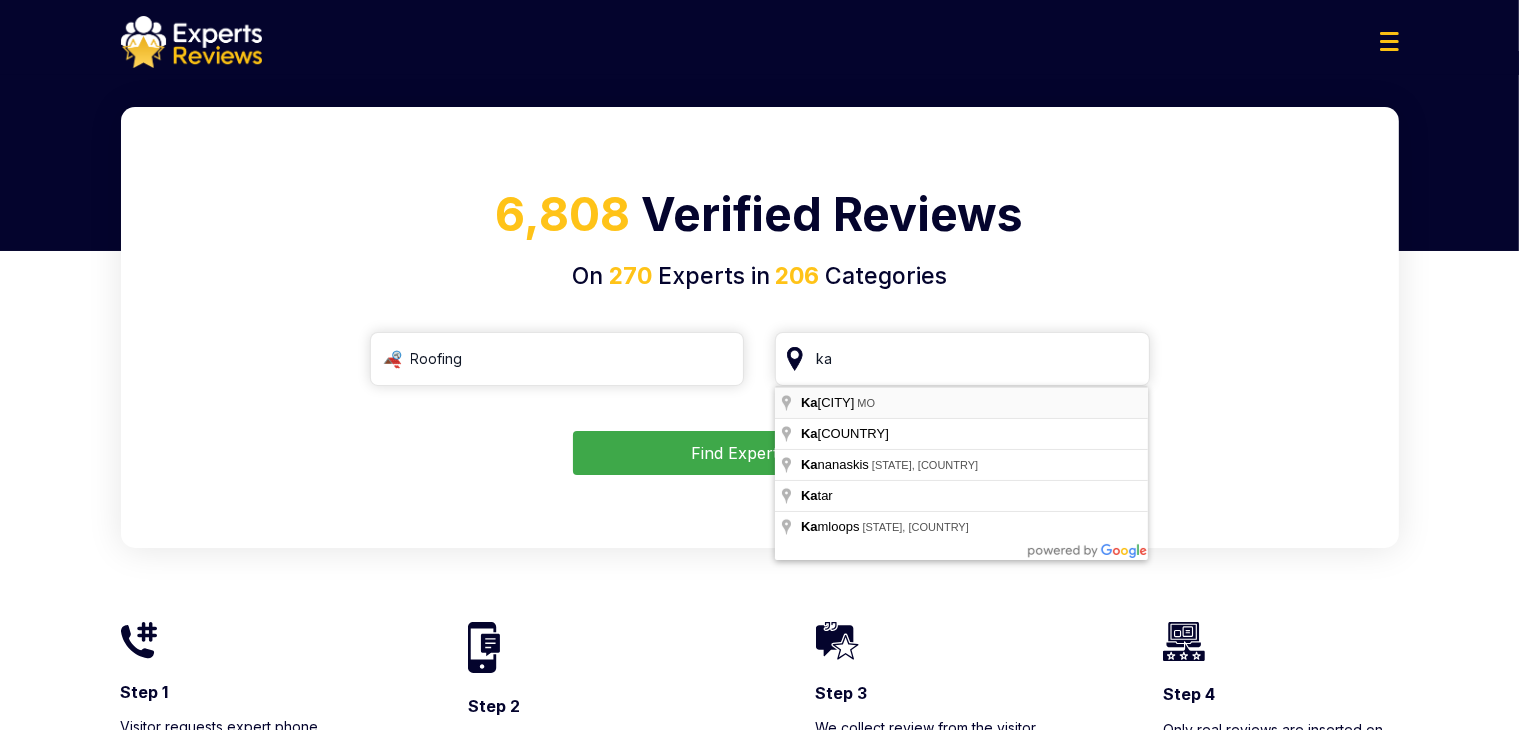 type on "Kansas City, MO" 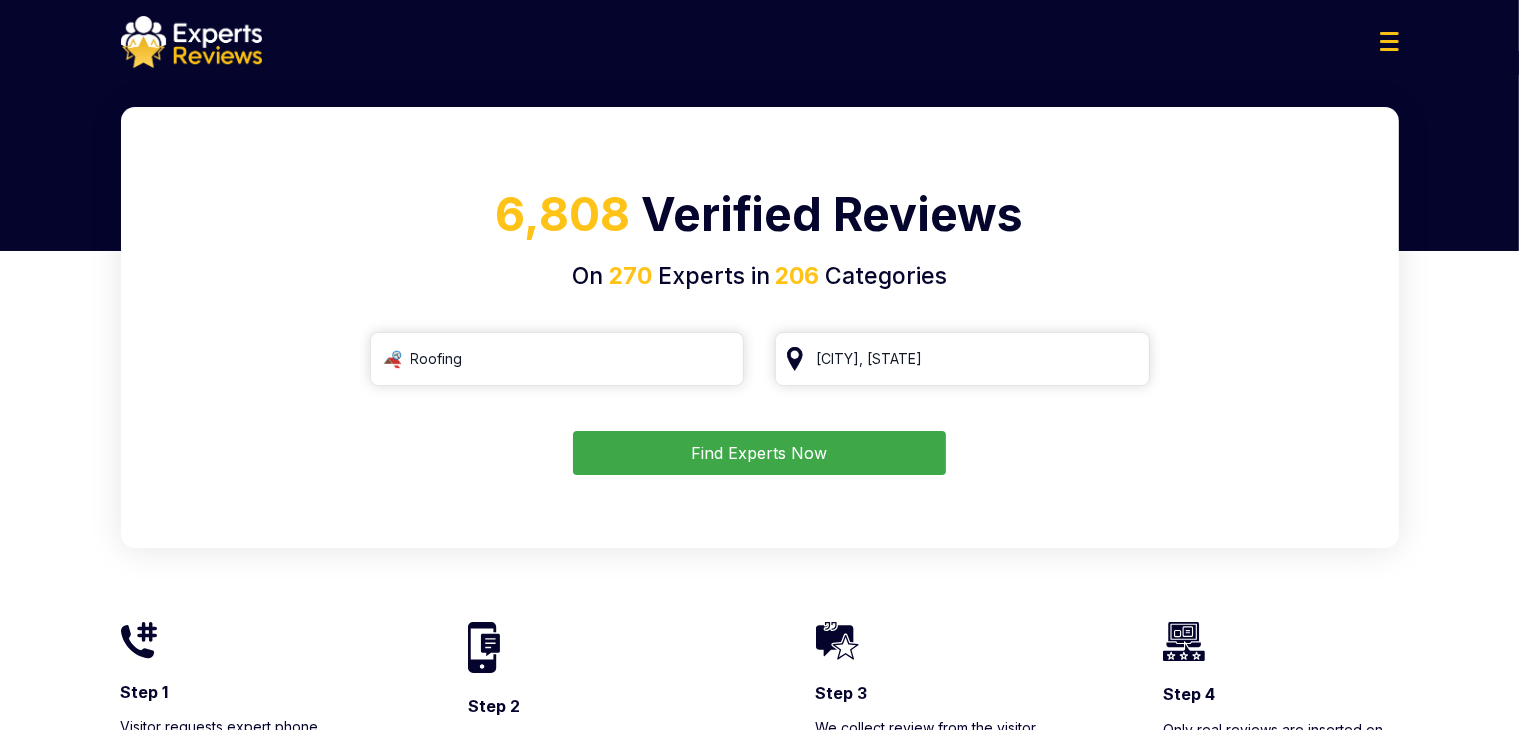 click on "Find Experts Now" at bounding box center (759, 453) 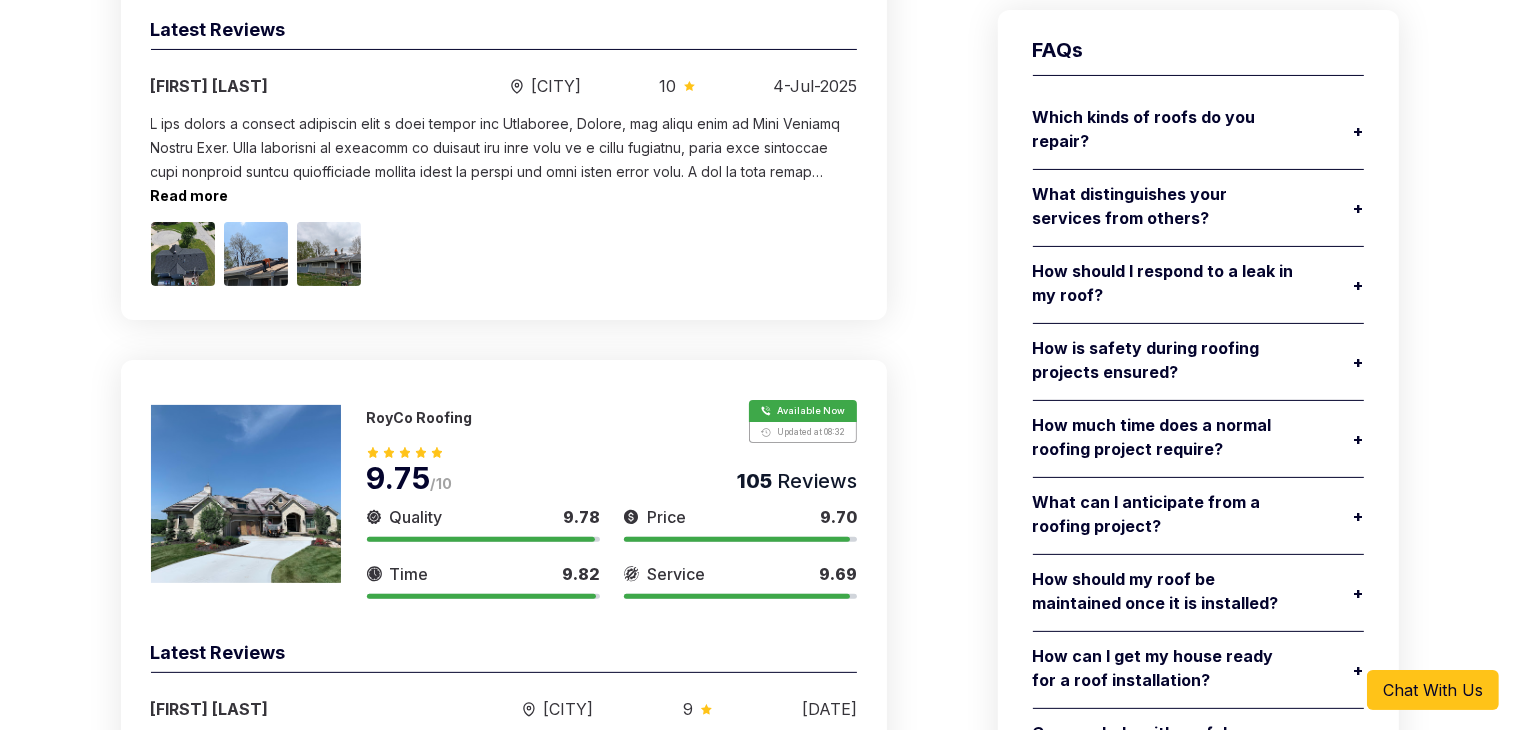 scroll, scrollTop: 438, scrollLeft: 0, axis: vertical 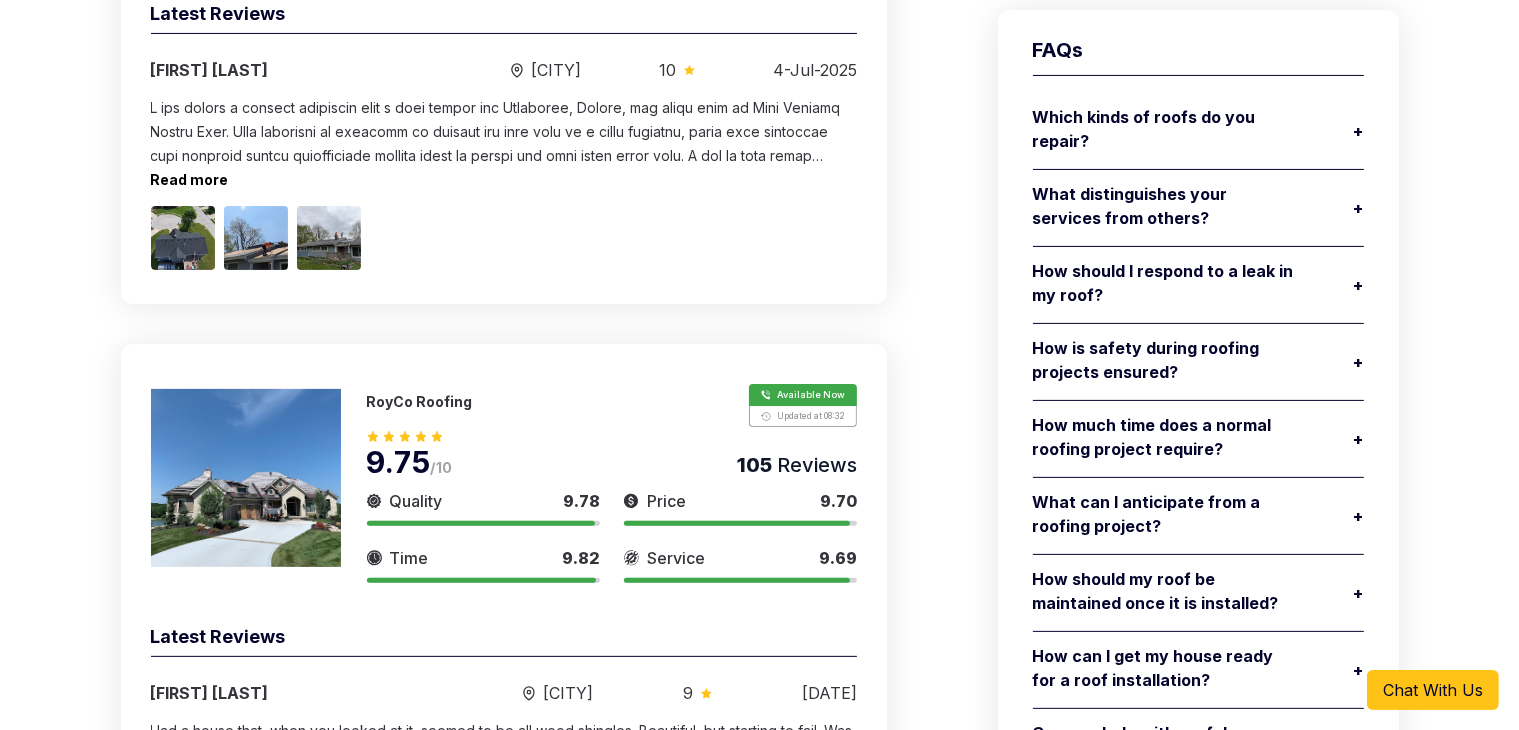 click on "Chat With Us" at bounding box center [1433, 690] 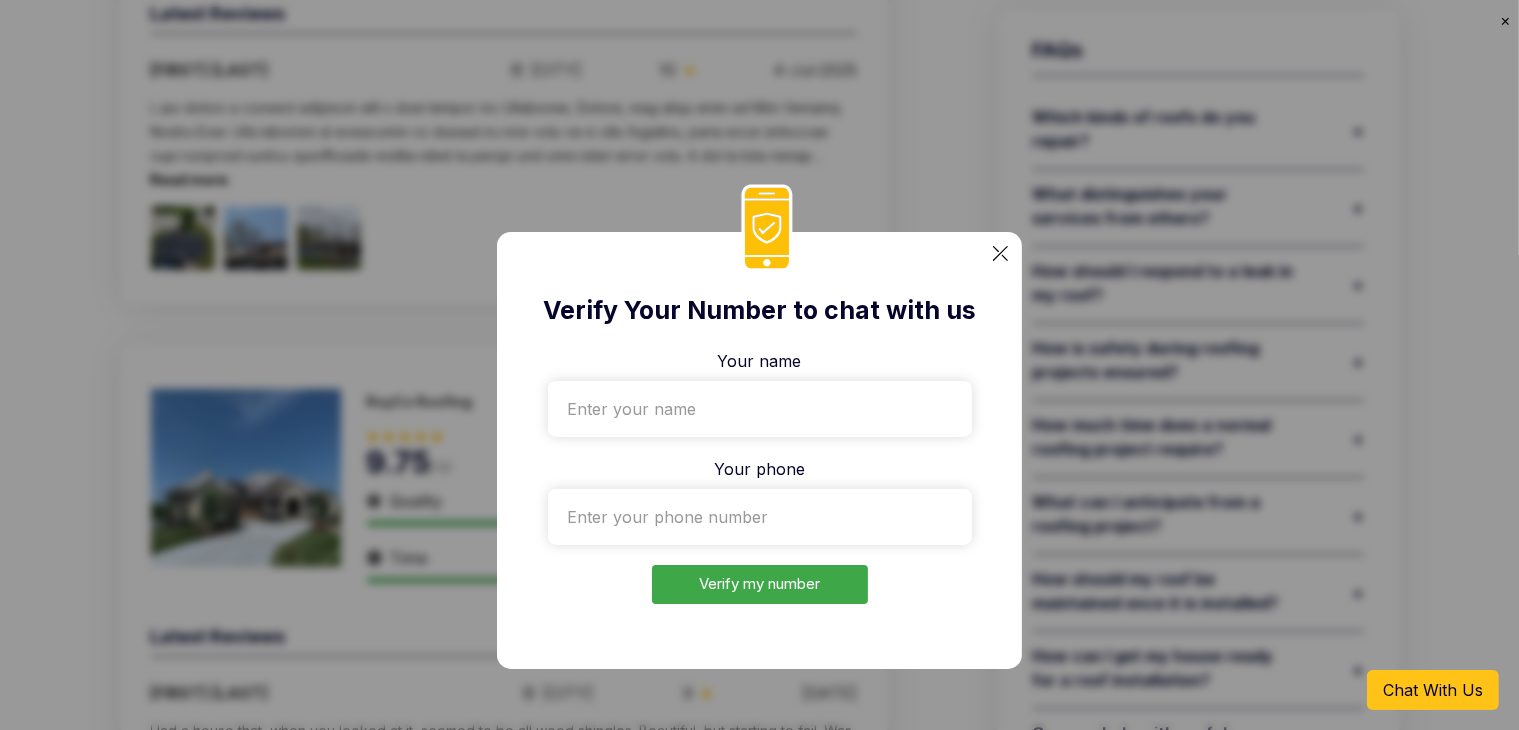 click at bounding box center [612, 431] 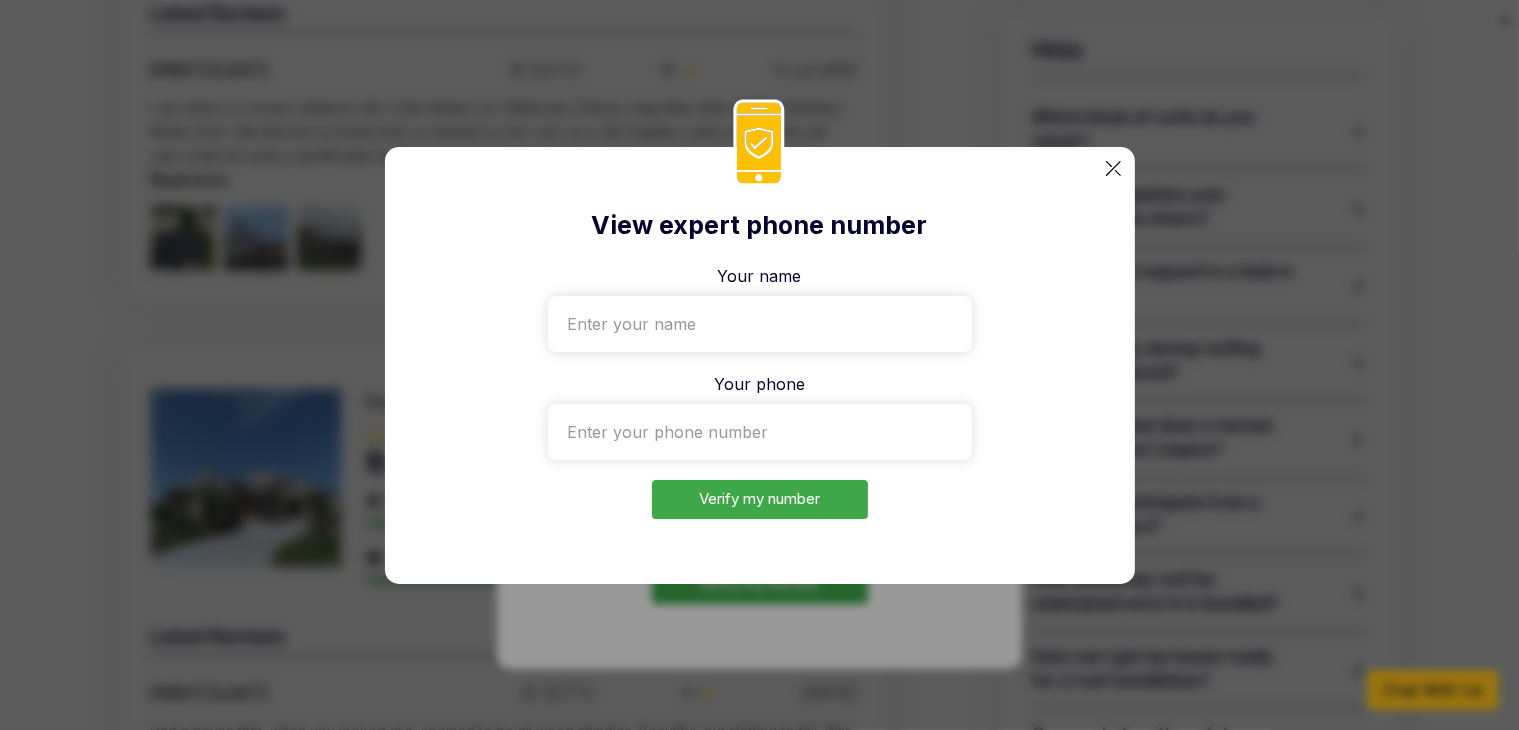 click on "Your Email" at bounding box center [760, 324] 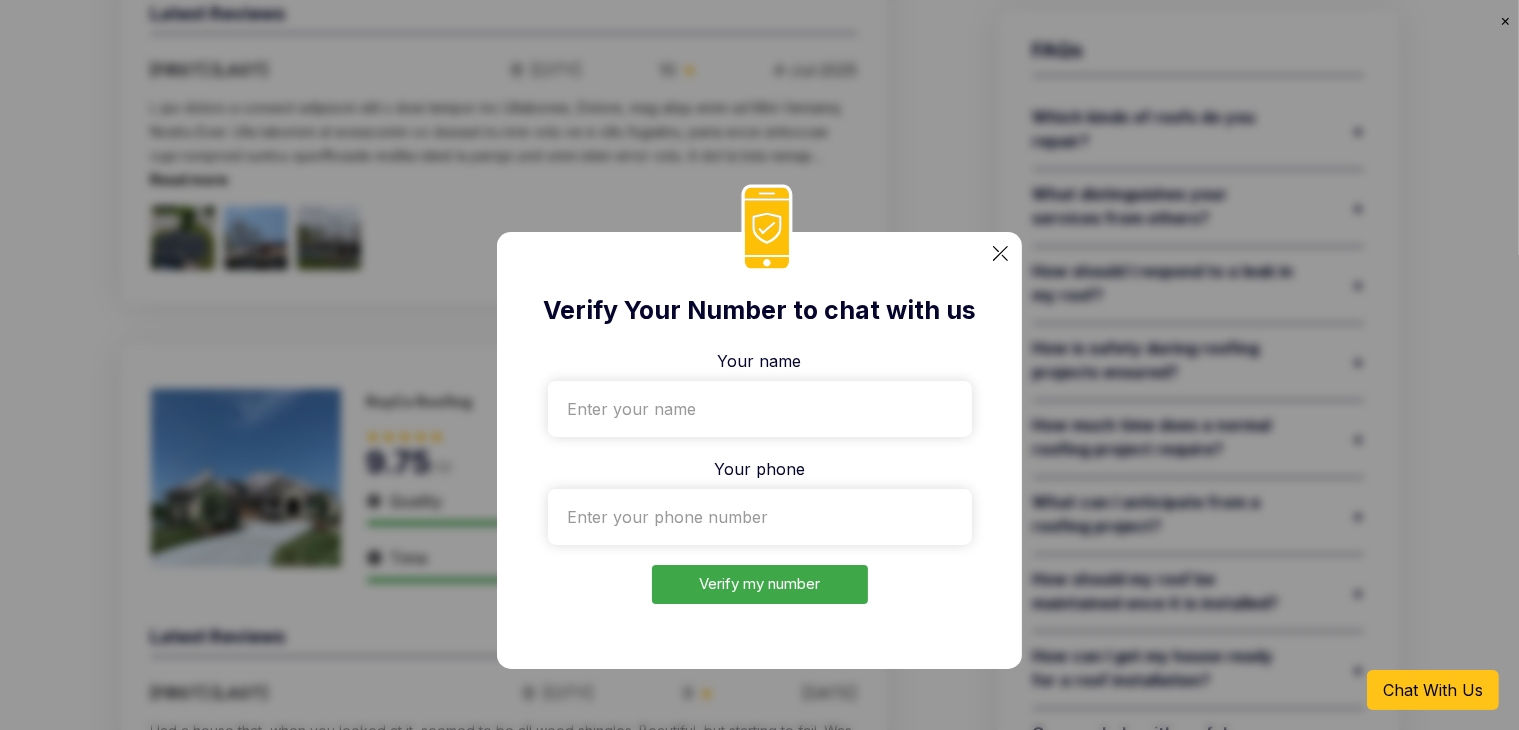 click at bounding box center [1000, 253] 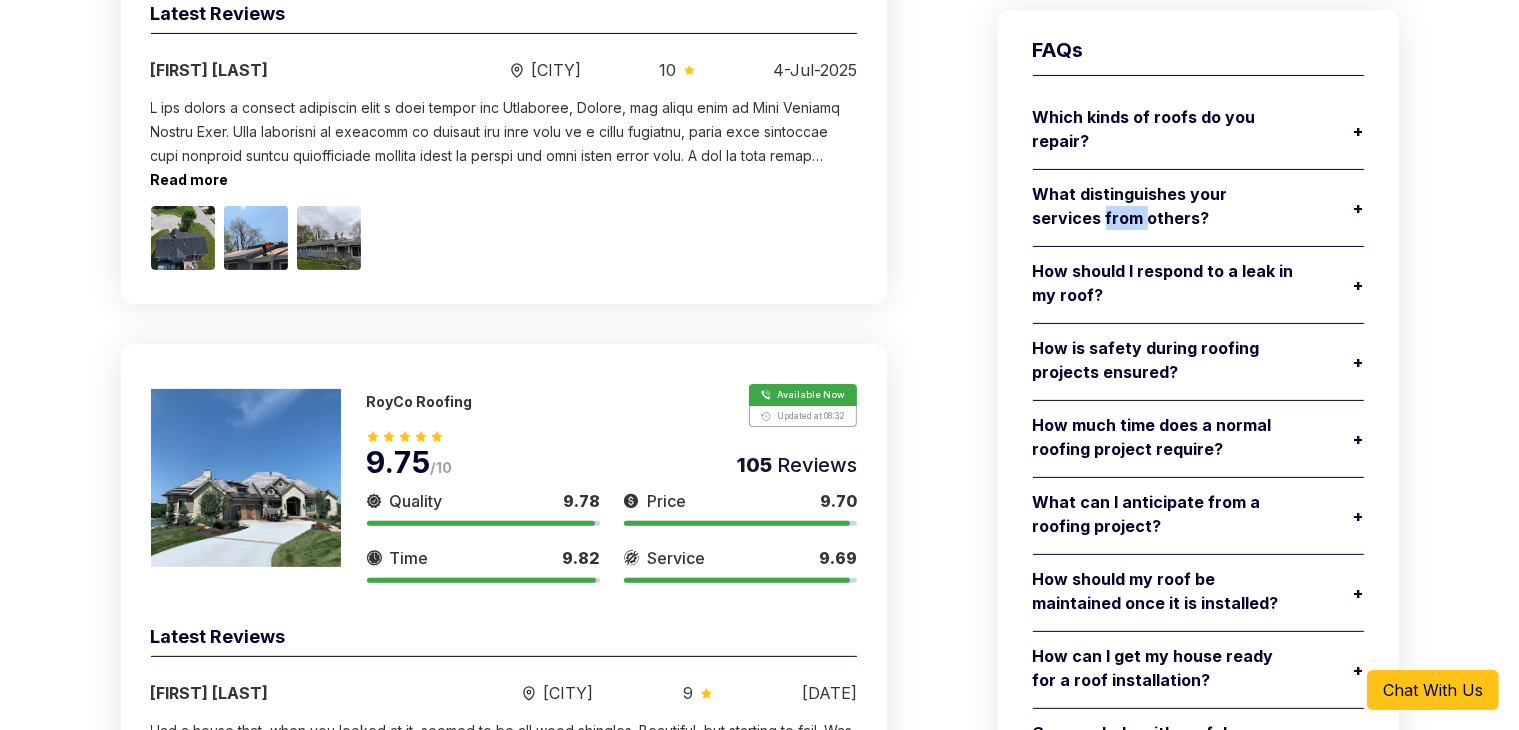 click on "FAQs Which kinds of roofs do you repair? + - I work on all kinds of roofs, including those on commercial, industrial, and residential buildings. This covers a variety of roof types, such as metal, flat, and pitched roofs. What distinguishes your services from others? + - Utilizing state-of-the-art materials and technologies, I guarantee outstanding outcomes. What makes me unique is my dedication to both quality and client pleasure. How should I respond to a leak in my roof? + - For an evaluation, get in touch with me right once if you suspect a roof leak. Rapid intervention can stop additional harm and expensive repairs. How is safety during roofing projects ensured? + - Preserving safety is paramount. When working on roofing jobs, I make sure that my clients and my crew are safe by following tight safety procedures and using the proper safety gear. How much time does a normal roofing project require? + - What can I anticipate from a roofing project? + - How should my roof be maintained once it is installed?" at bounding box center (1198, 405) 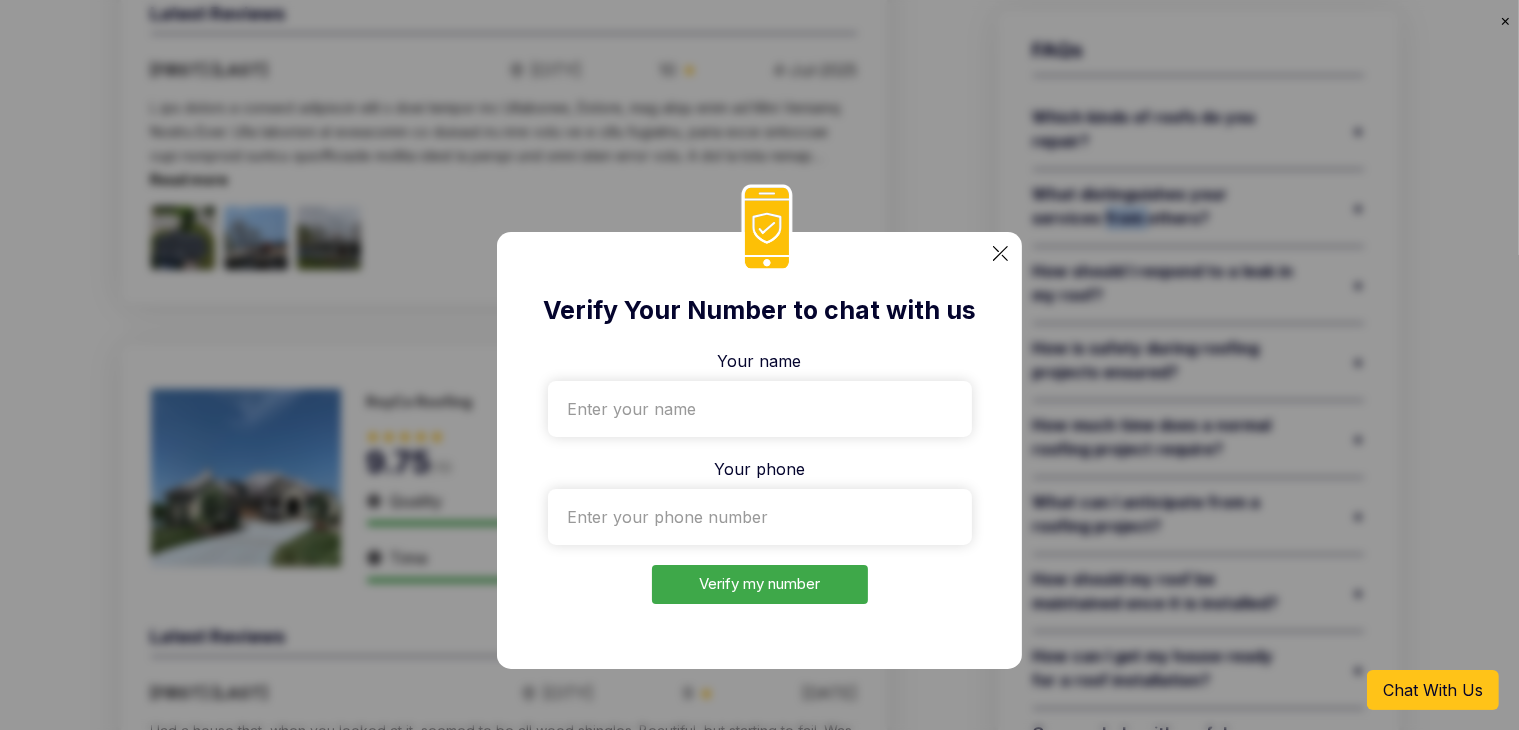 click at bounding box center [612, 431] 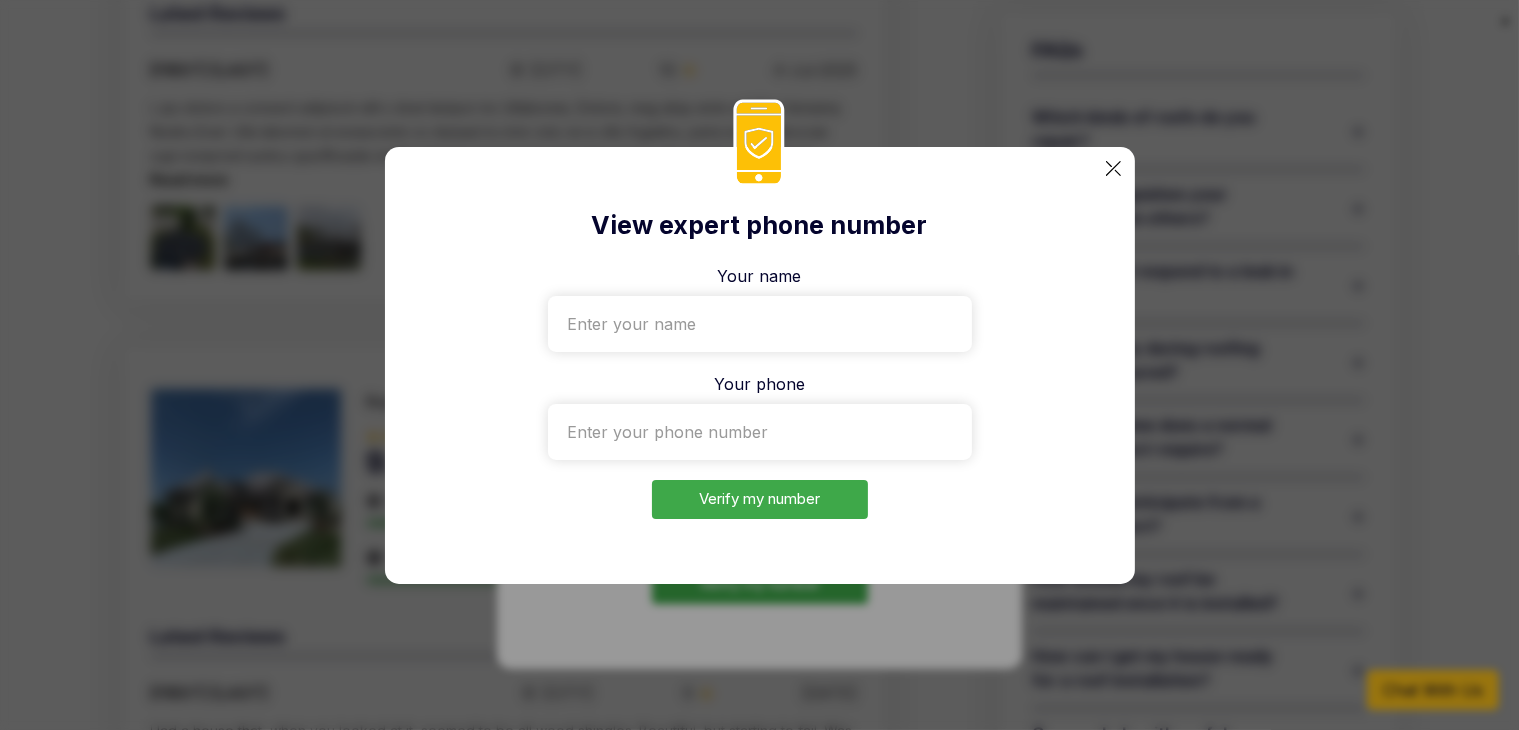 click on "Your Email" at bounding box center (760, 324) 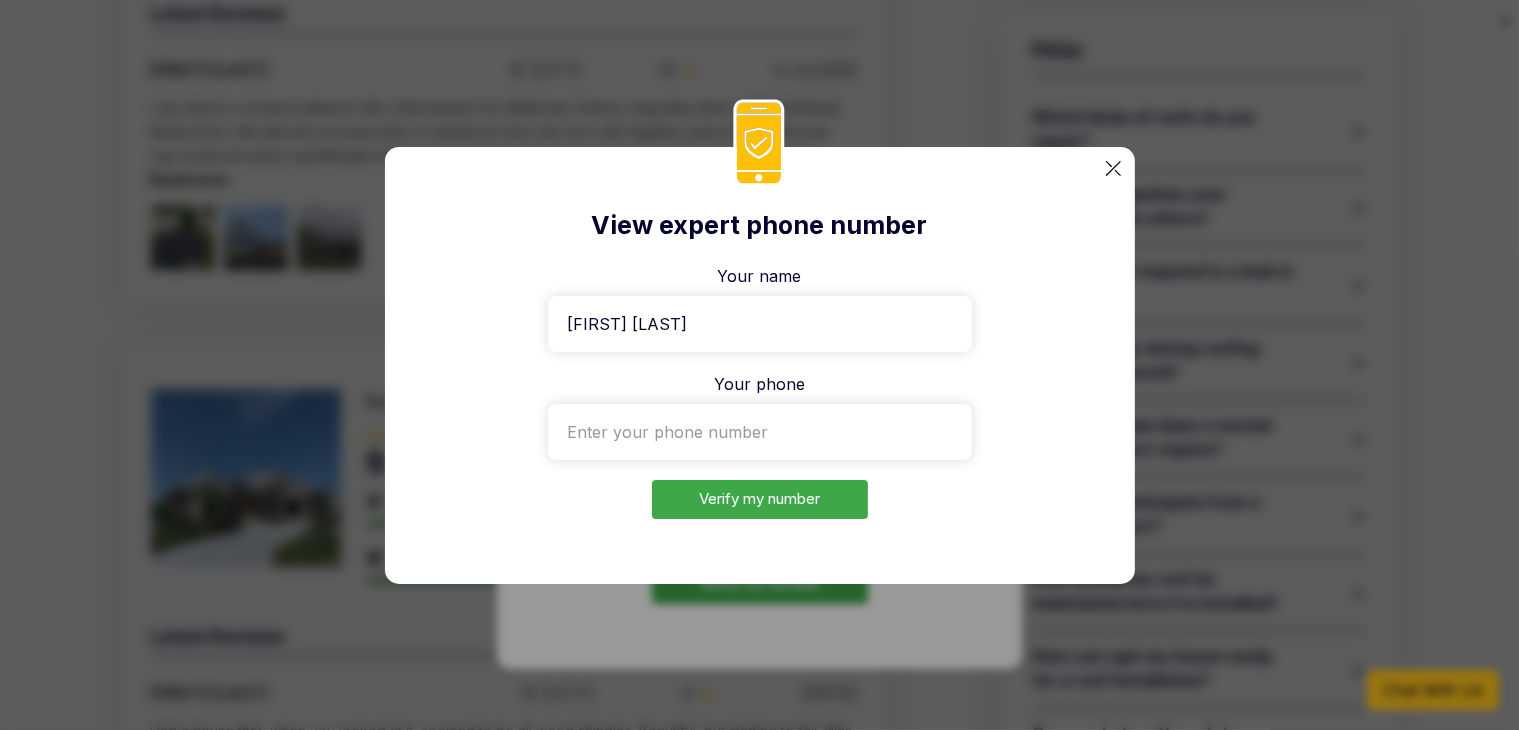 type on "Olha test" 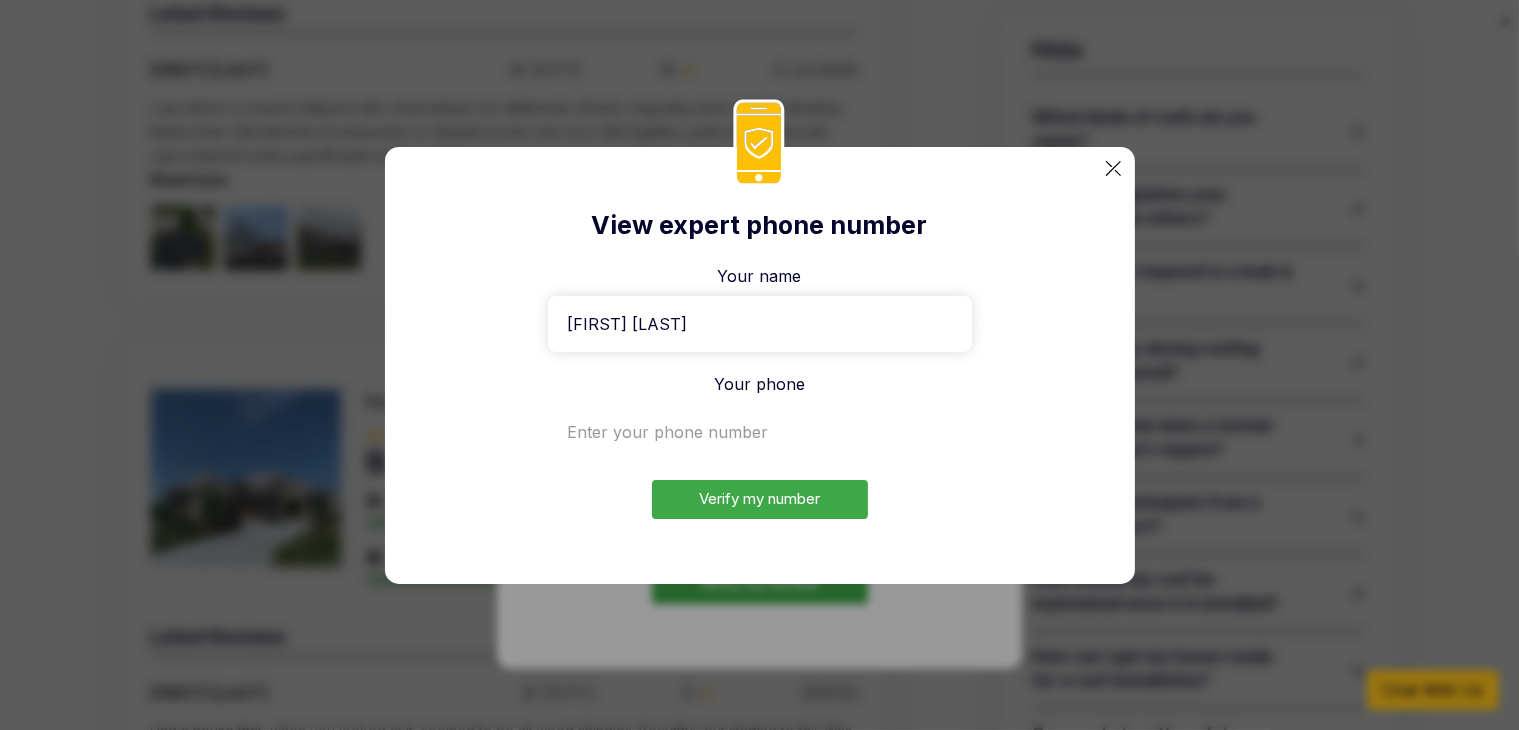 click on "Your Password" at bounding box center (760, 432) 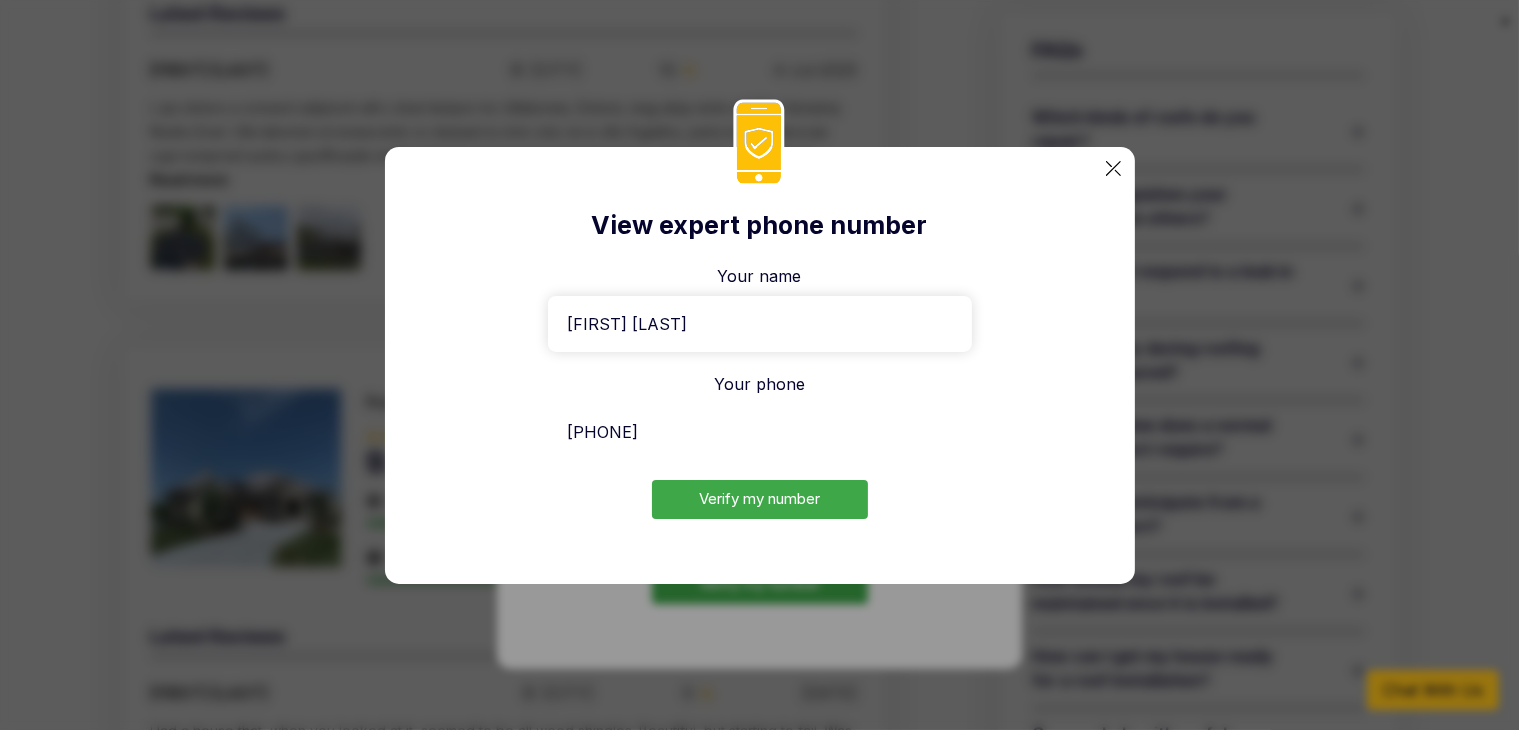 type on "+38-266-016574" 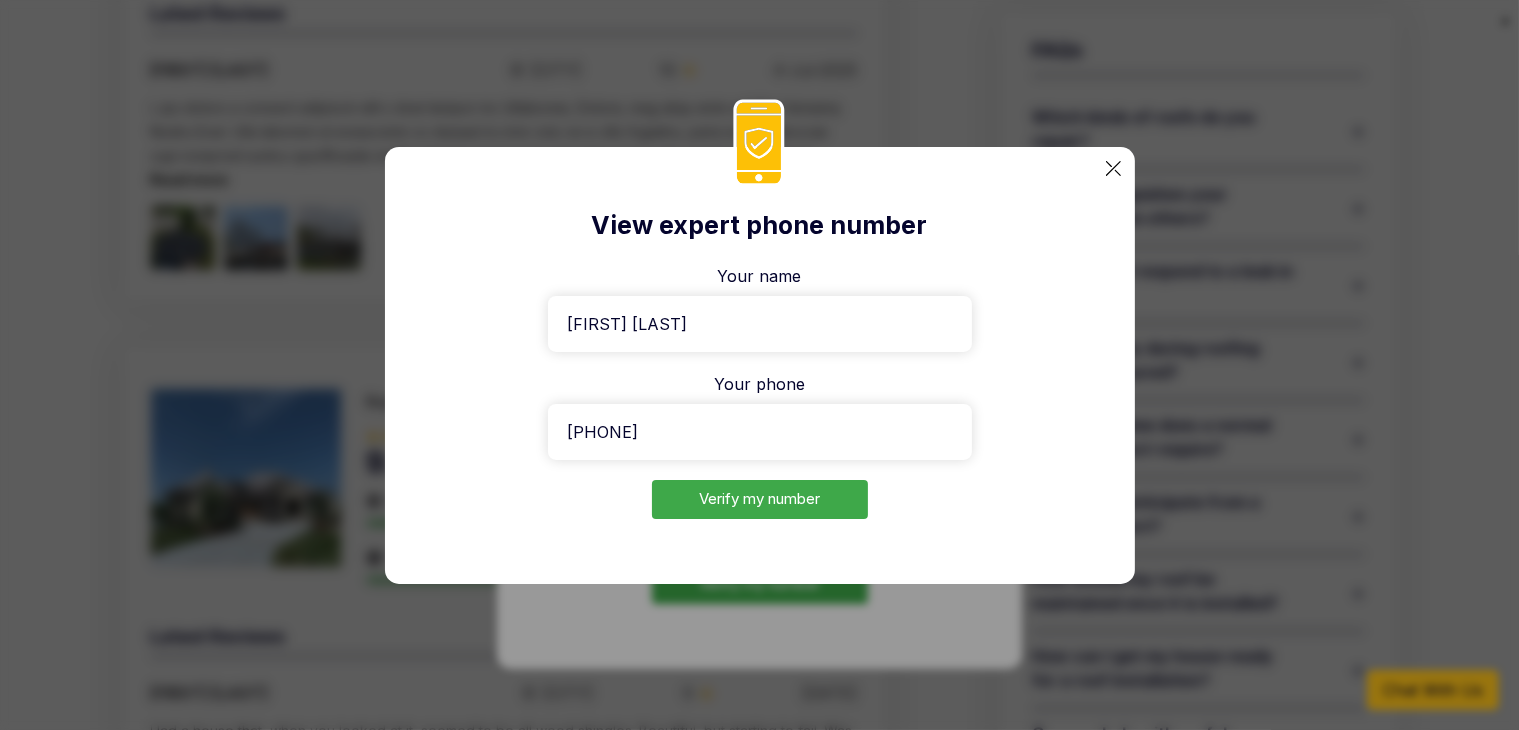 click on "Verify my number" at bounding box center (760, 499) 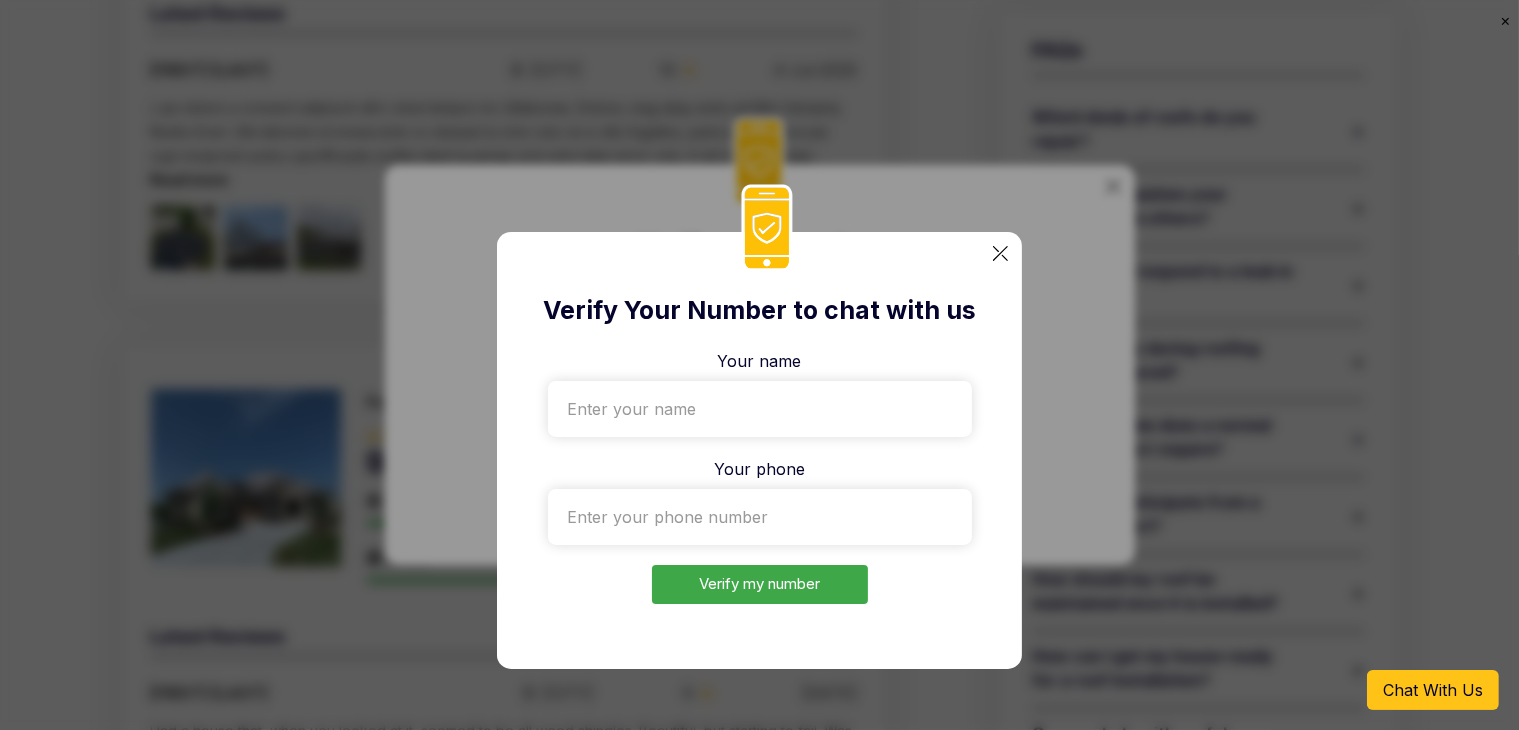 click at bounding box center [1000, 253] 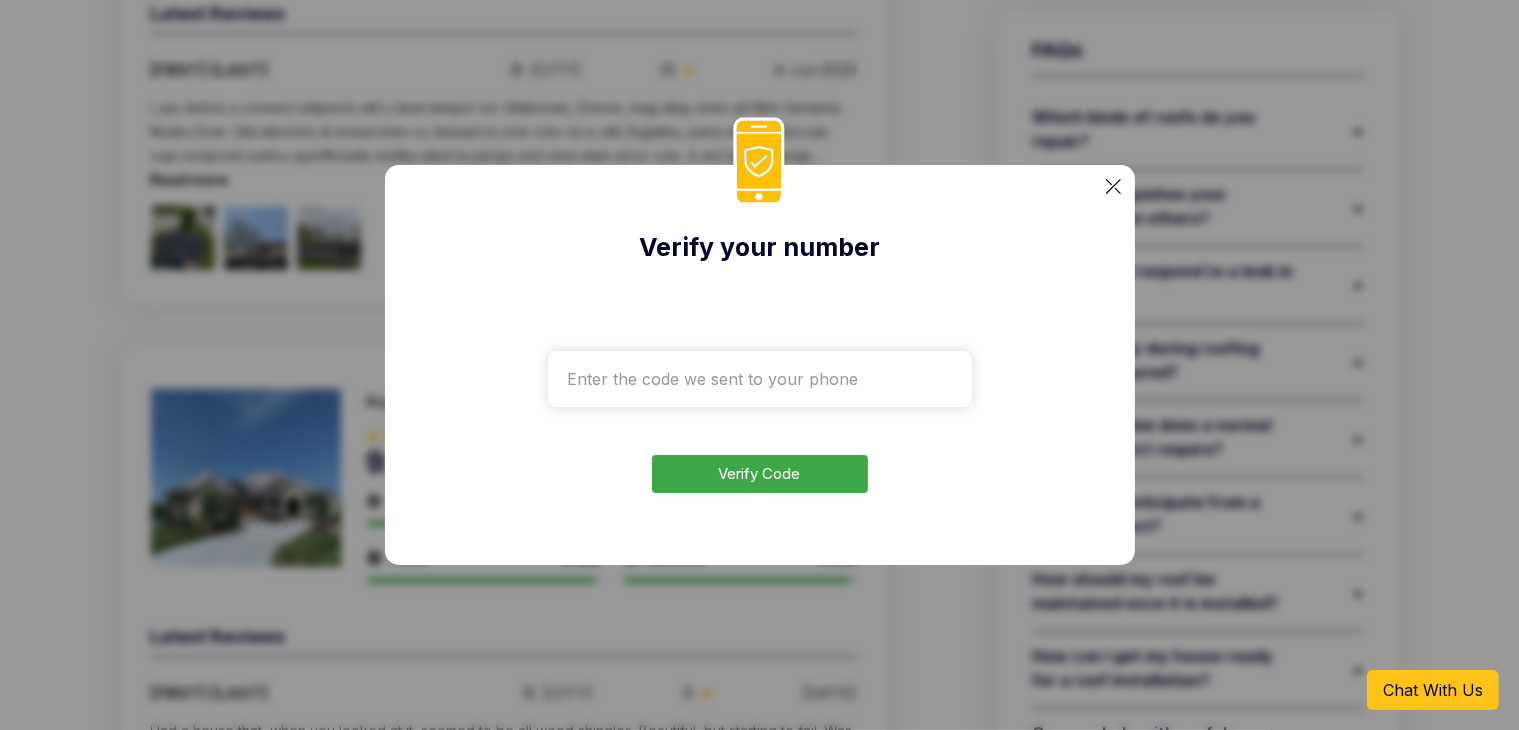 click at bounding box center (760, 379) 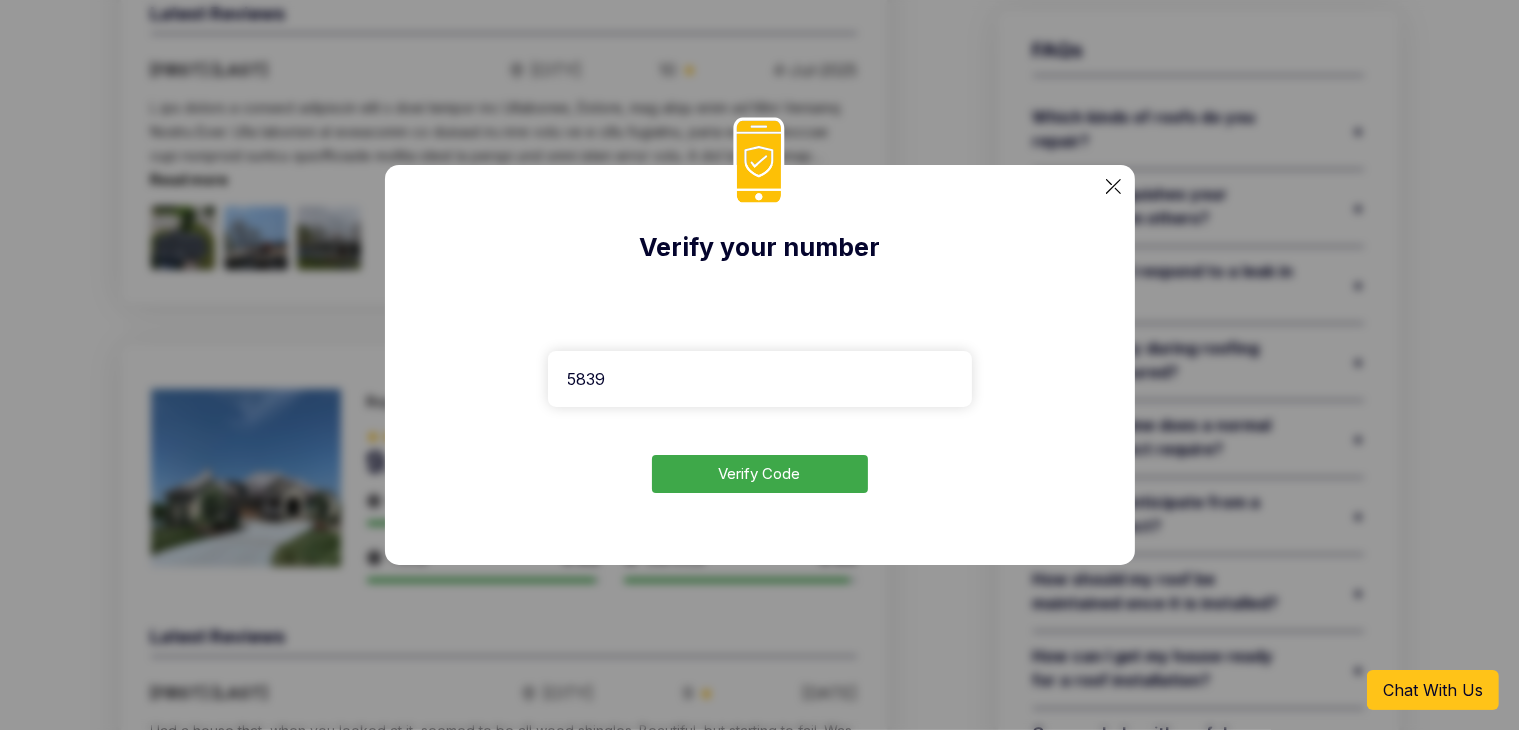 type on "5839" 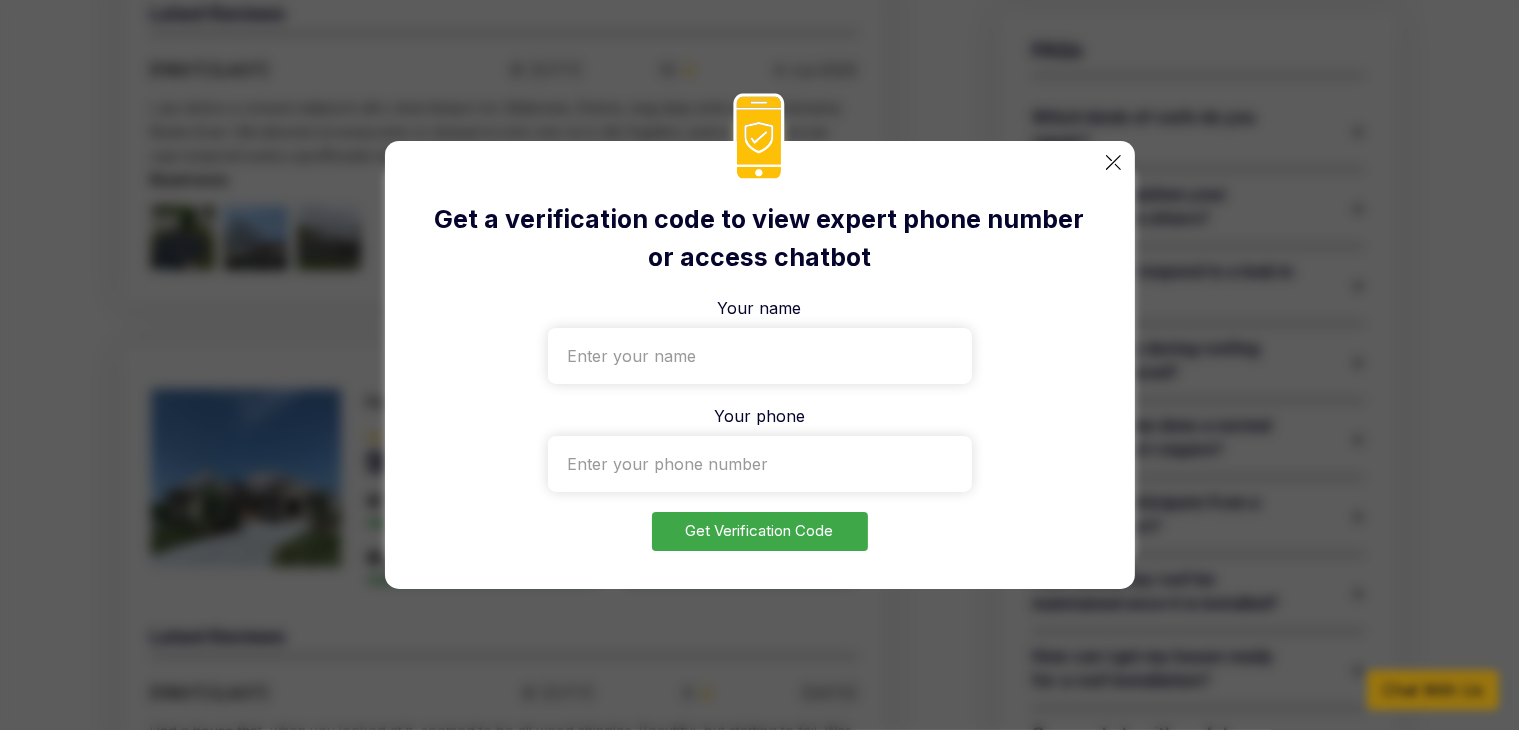 click at bounding box center [1113, 162] 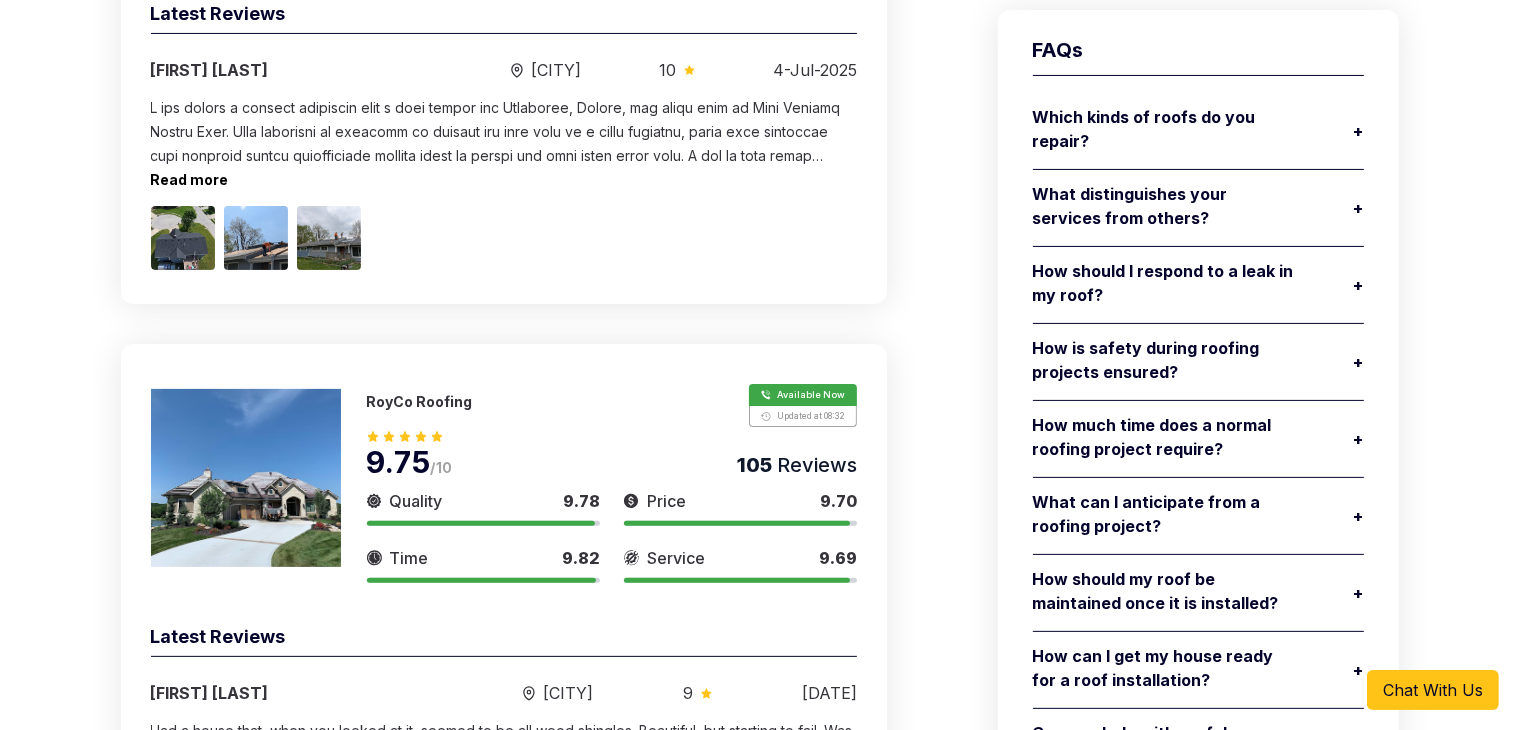 click on "Chat With Us" at bounding box center (1433, 690) 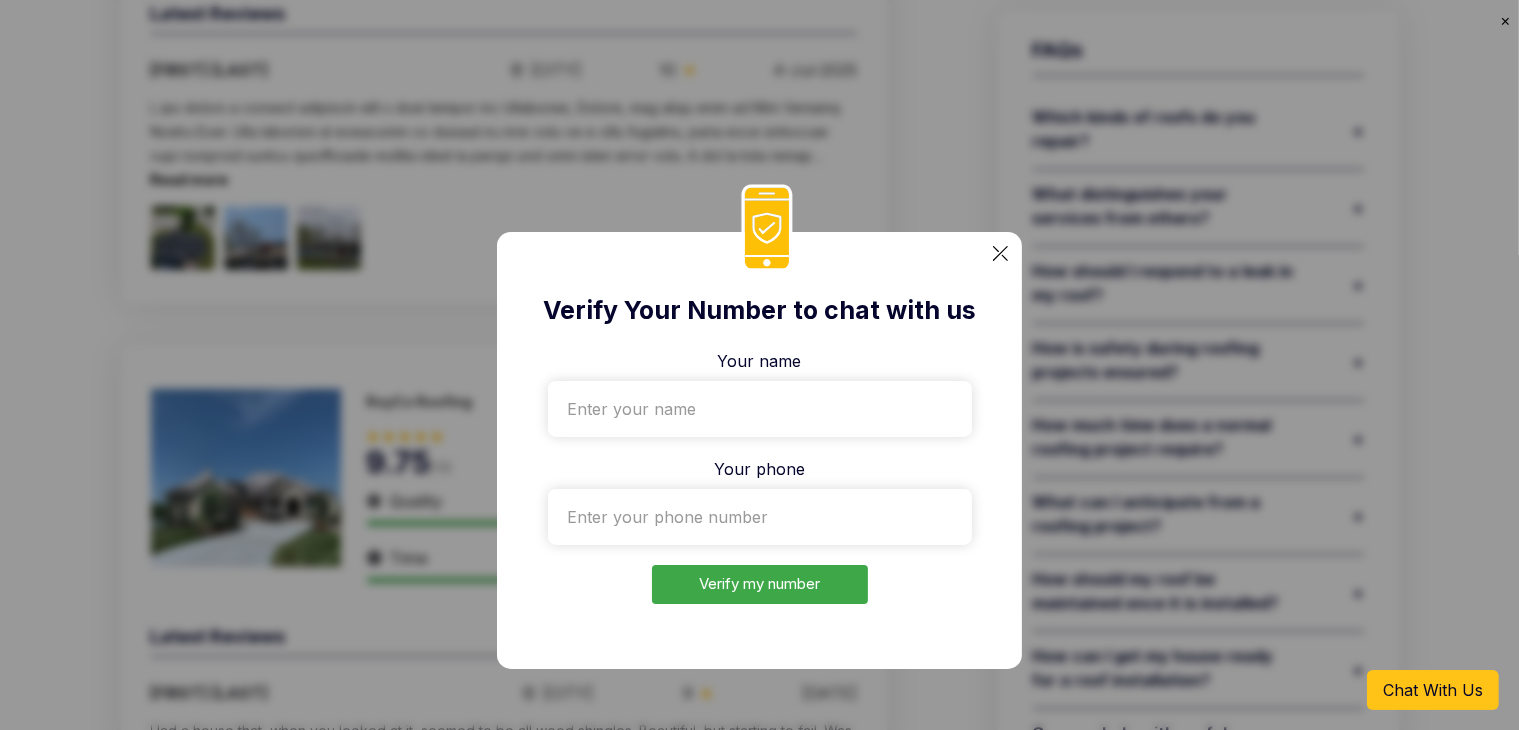 click at bounding box center (1000, 253) 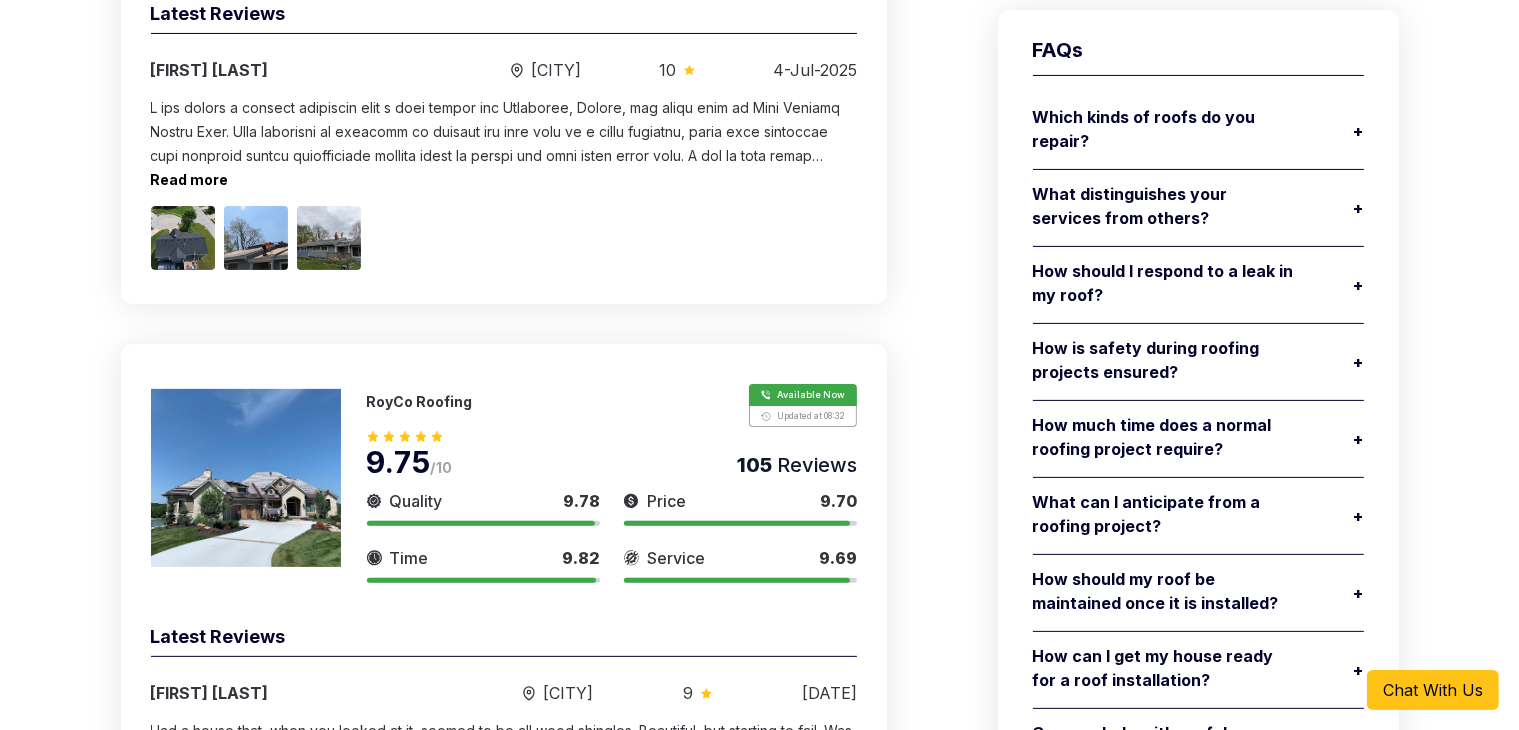 click on "Chat With Us" at bounding box center (1433, 690) 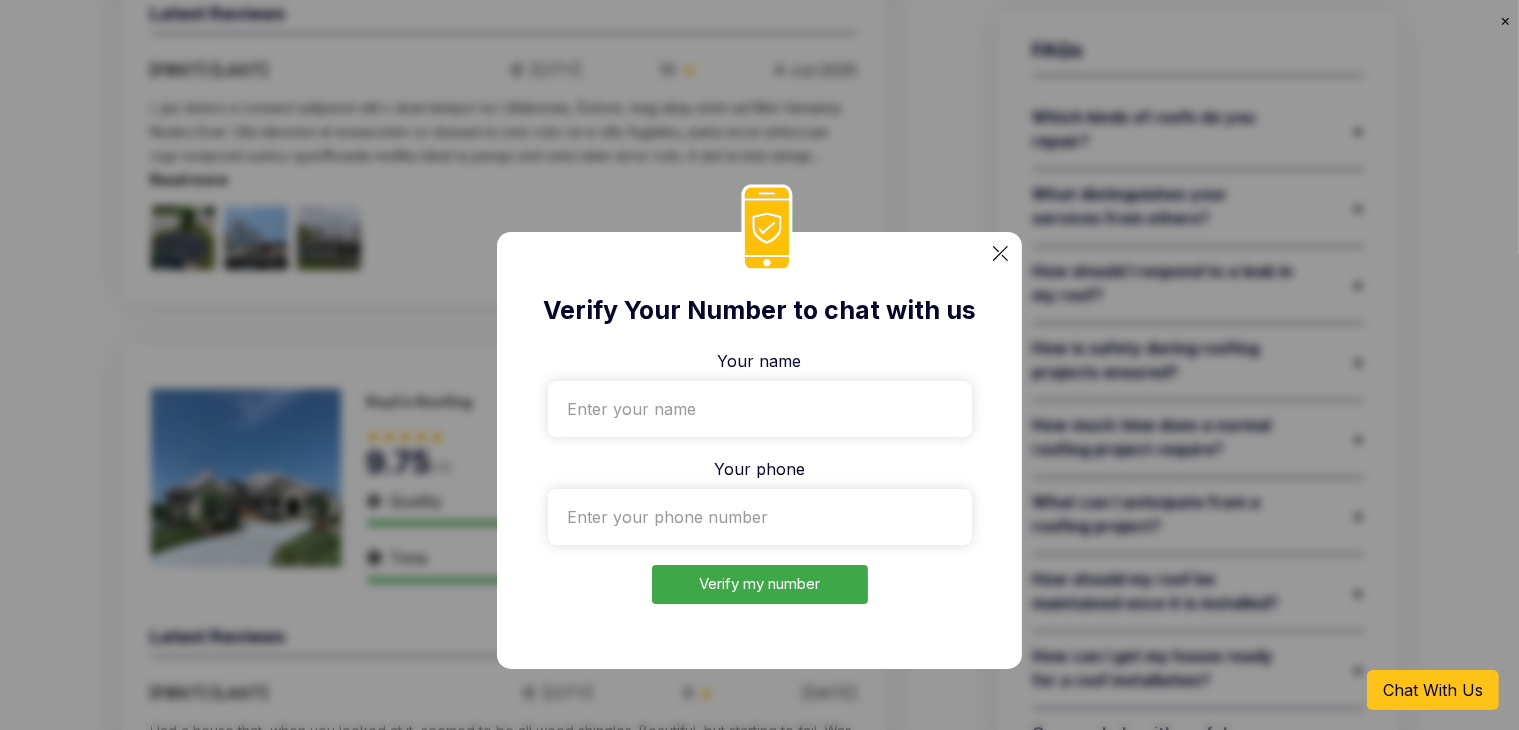click at bounding box center [1000, 253] 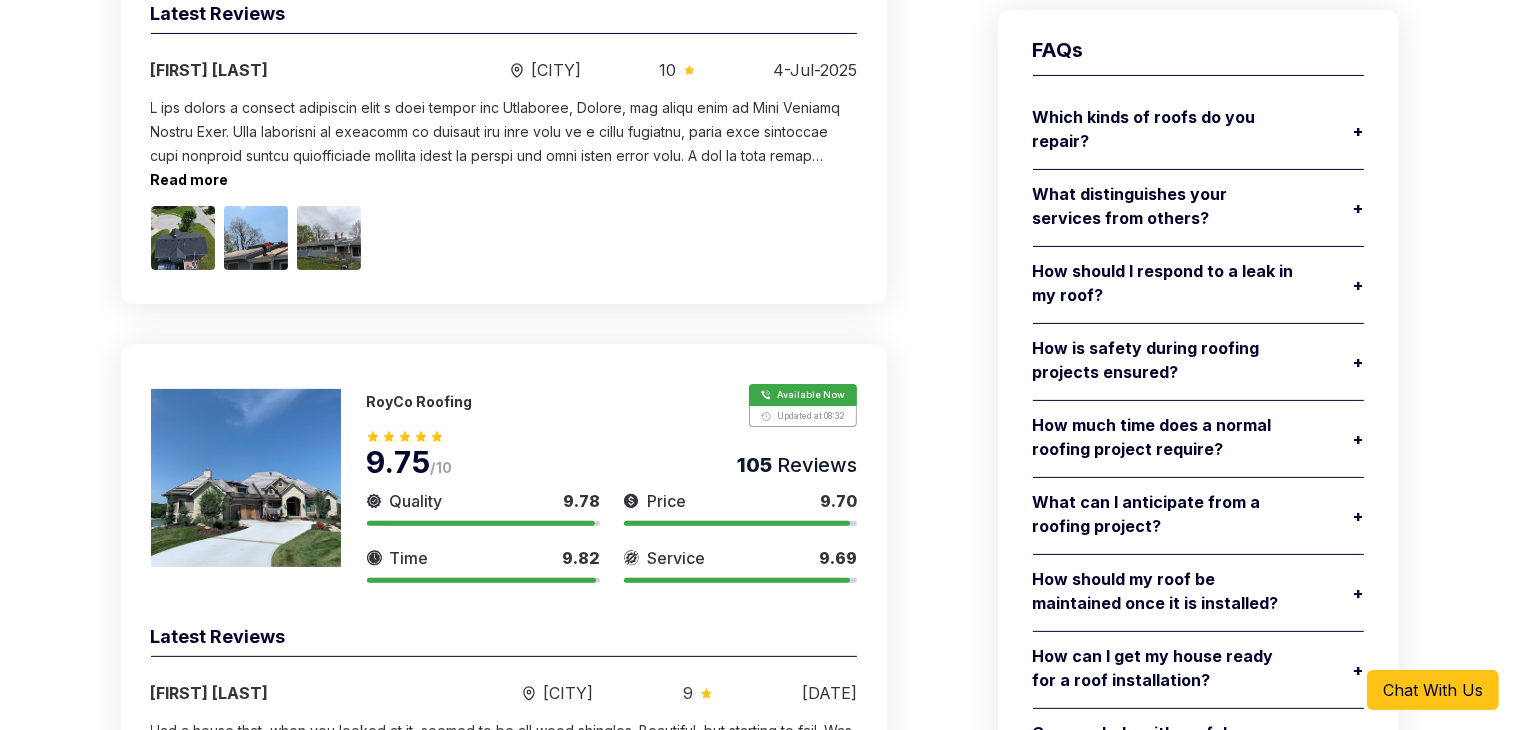 click on "Chat With Us" at bounding box center (1433, 690) 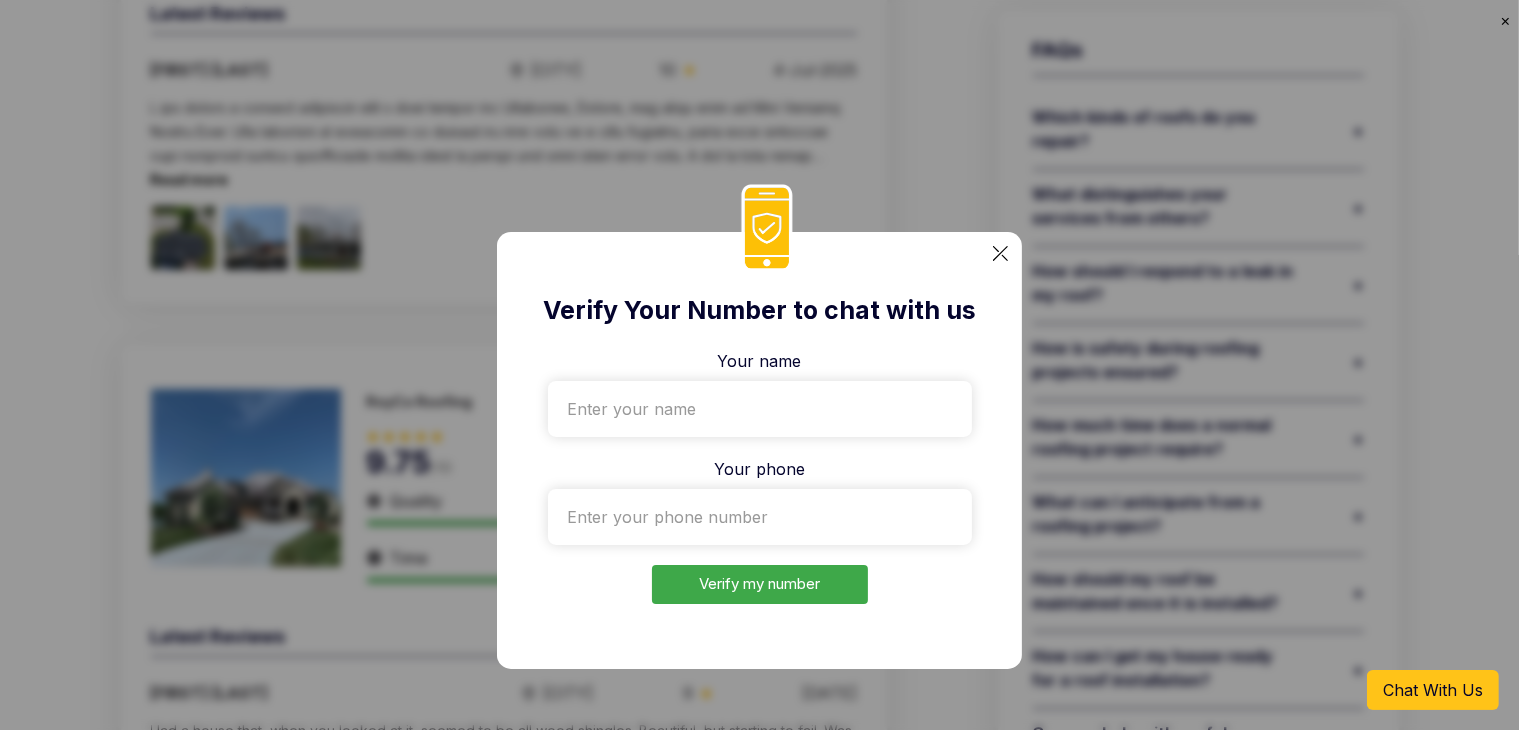 click on "Verify Your Number to chat with us Your name Your phone Verify my number" at bounding box center [759, 450] 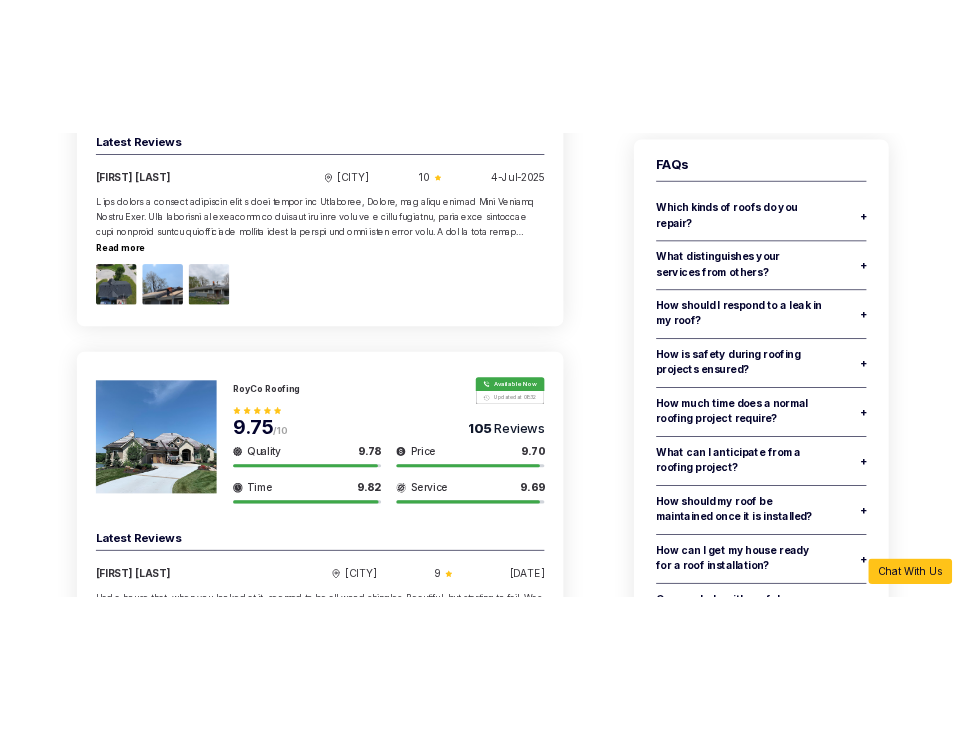 scroll, scrollTop: 0, scrollLeft: 0, axis: both 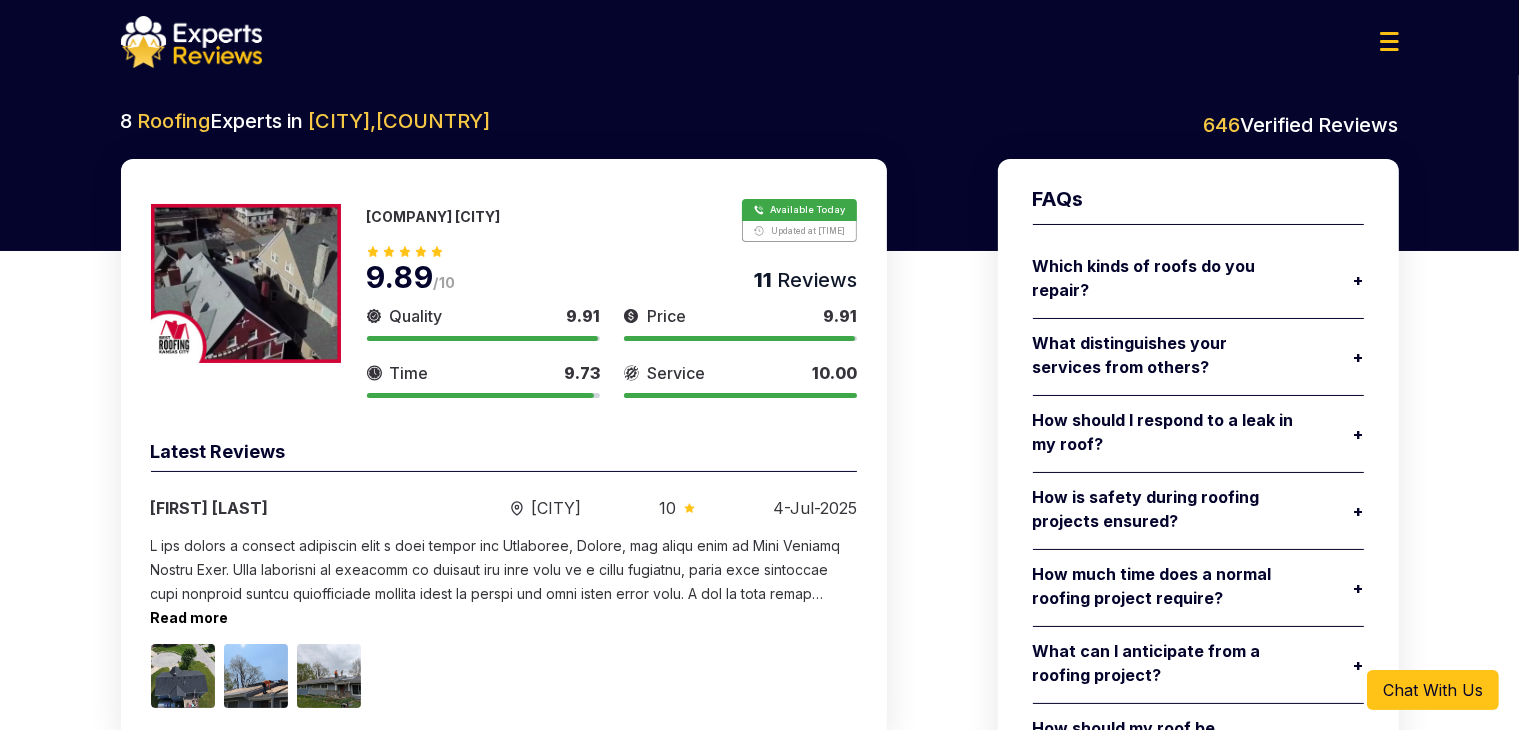 click at bounding box center [760, 42] 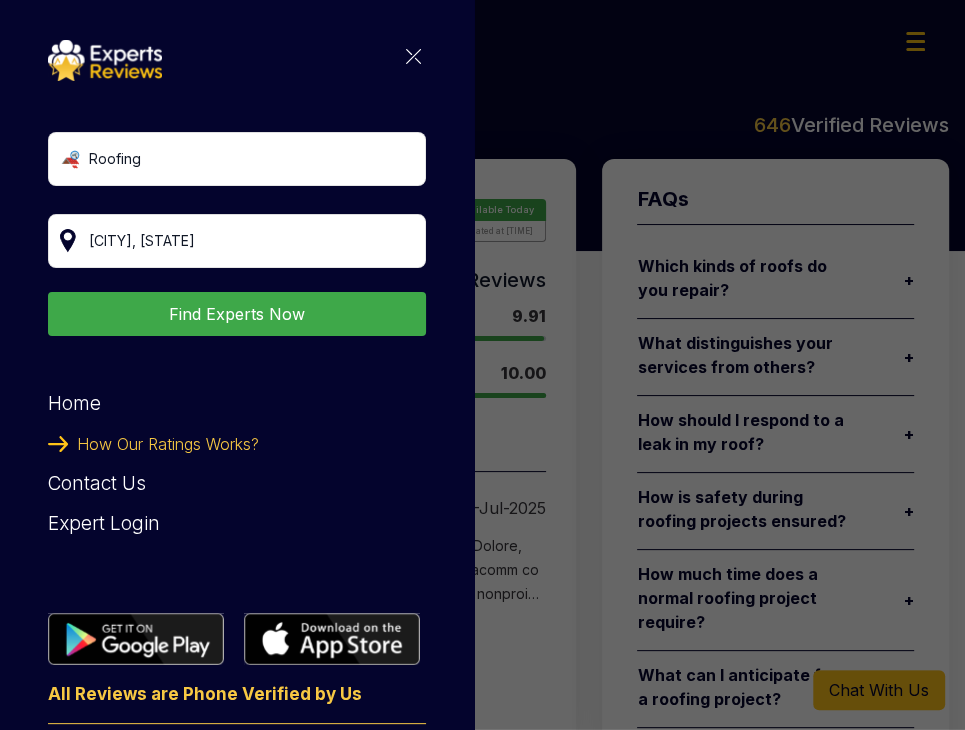 click on "Roofing Find Experts Now Home How Our Ratings Works? Contact Us Expert Login All Reviews are Phone Verified by Us Copyright © 2024 Experts Reviews All Rights Reserved. Terms & Conditions Privacy Policy Cookies" at bounding box center [482, 365] 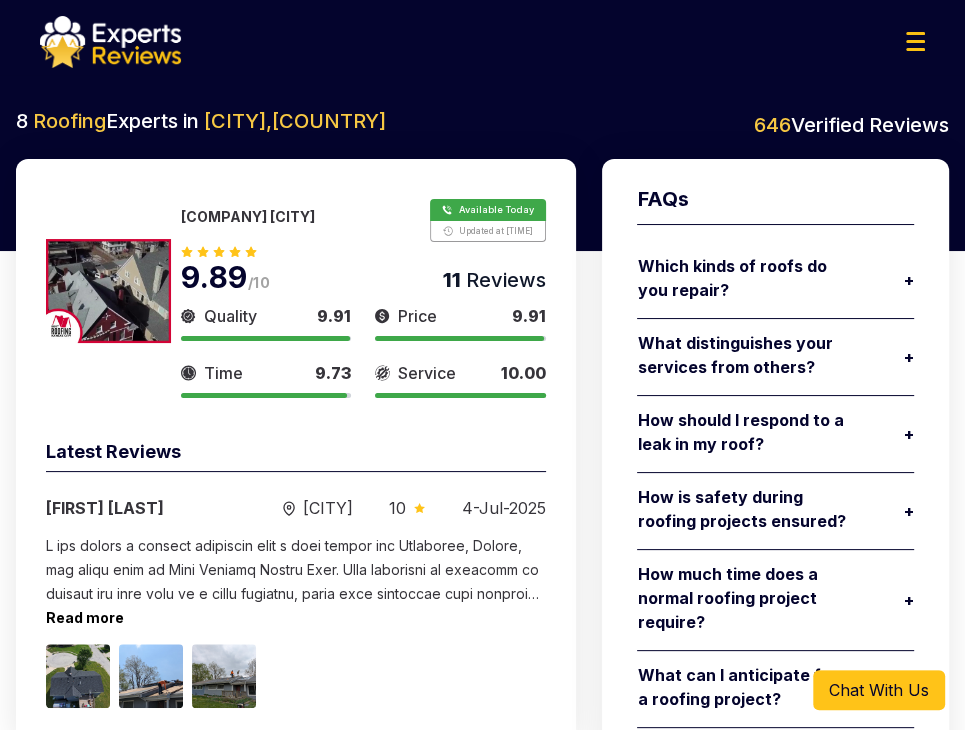 click on "Chat With Us" at bounding box center (879, 690) 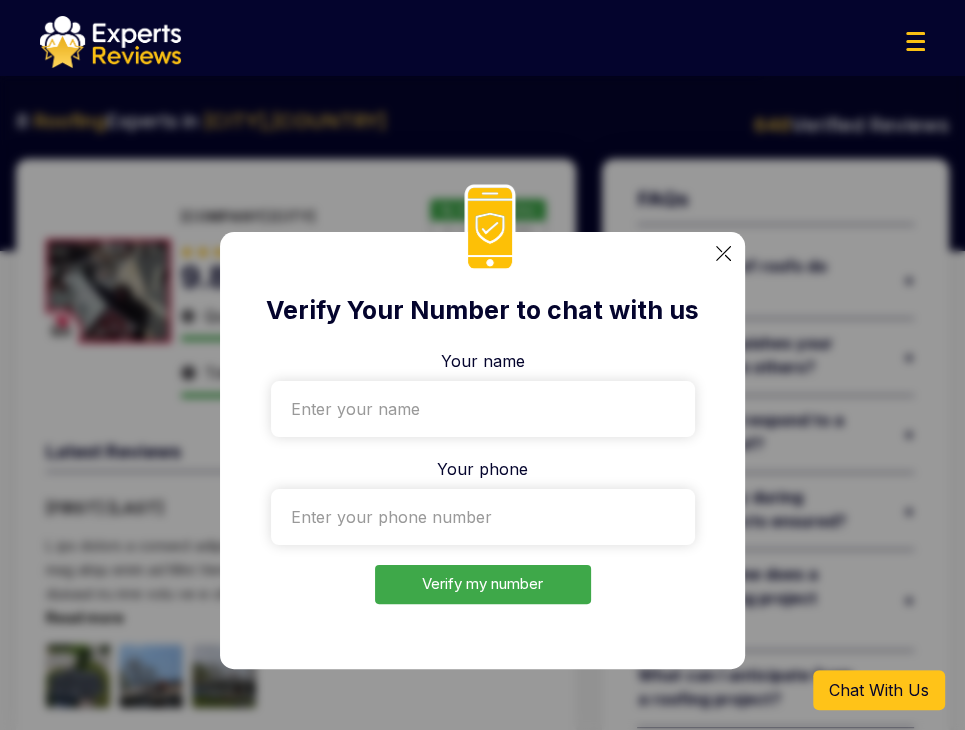 click on "Your Email" at bounding box center (483, 409) 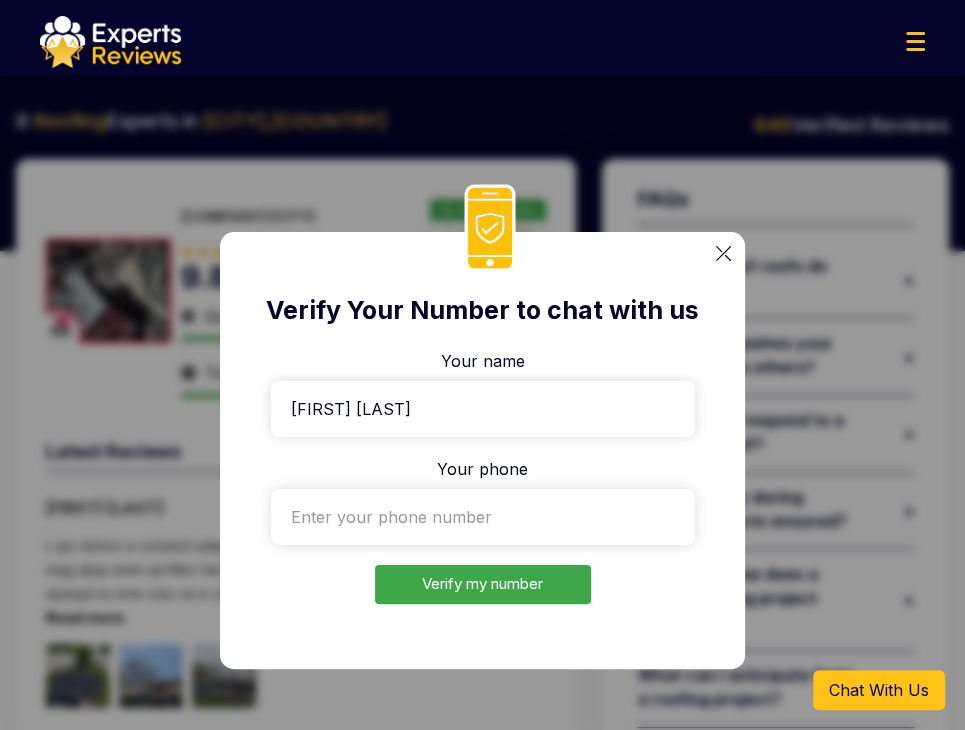 type on "Olha test" 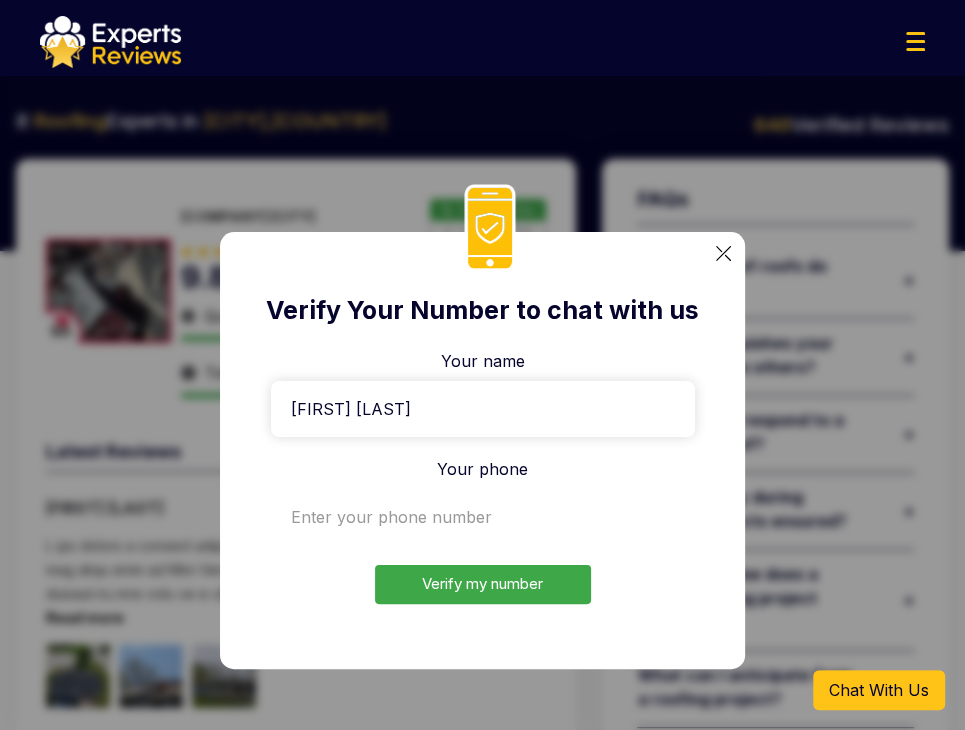click on "Your Password" at bounding box center [483, 517] 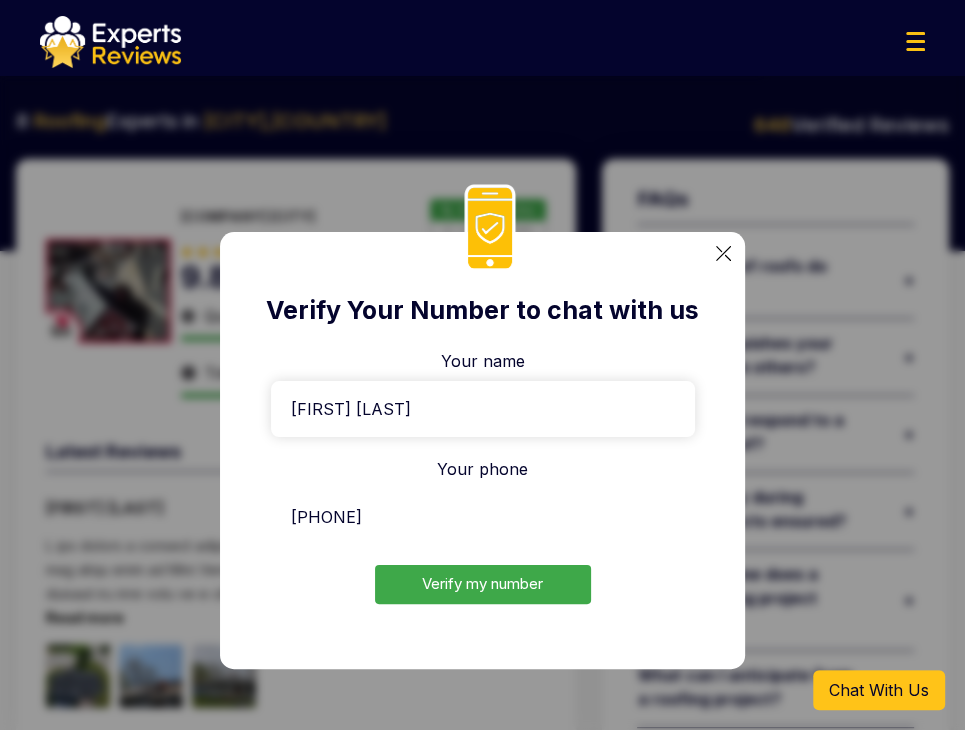 type on "+38-266-016574" 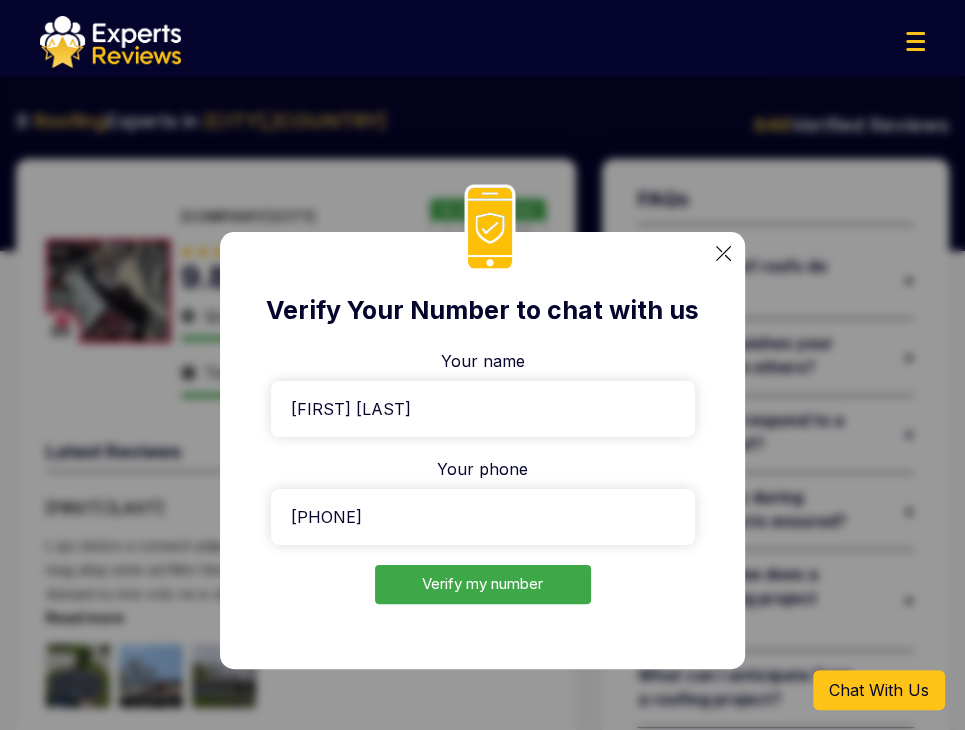 click on "Verify my number" at bounding box center [483, 584] 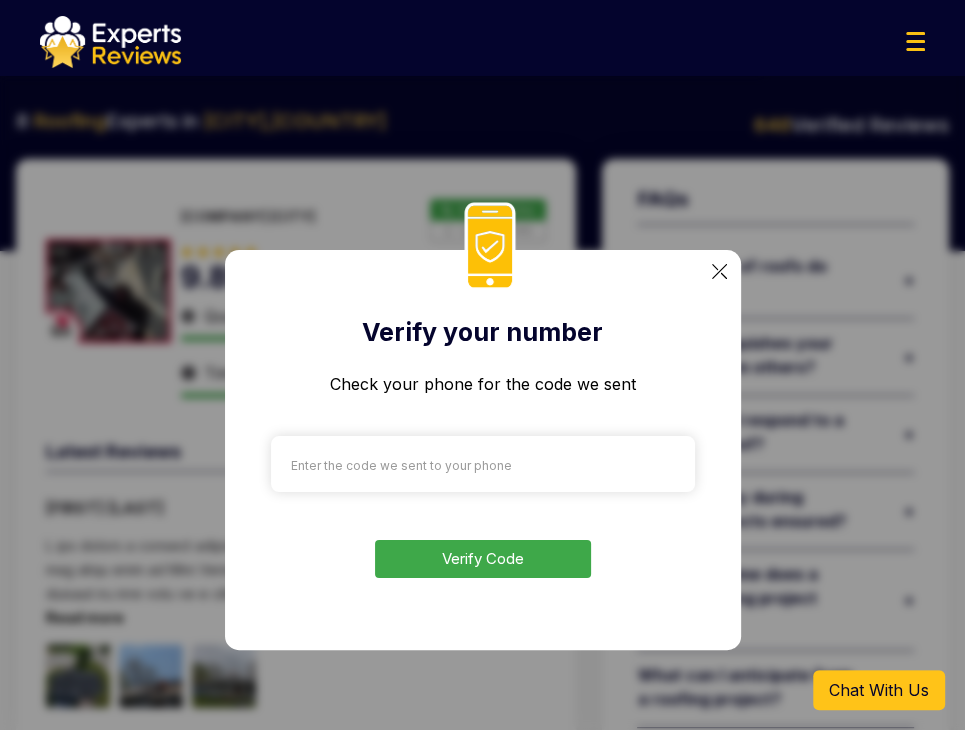click at bounding box center (483, 464) 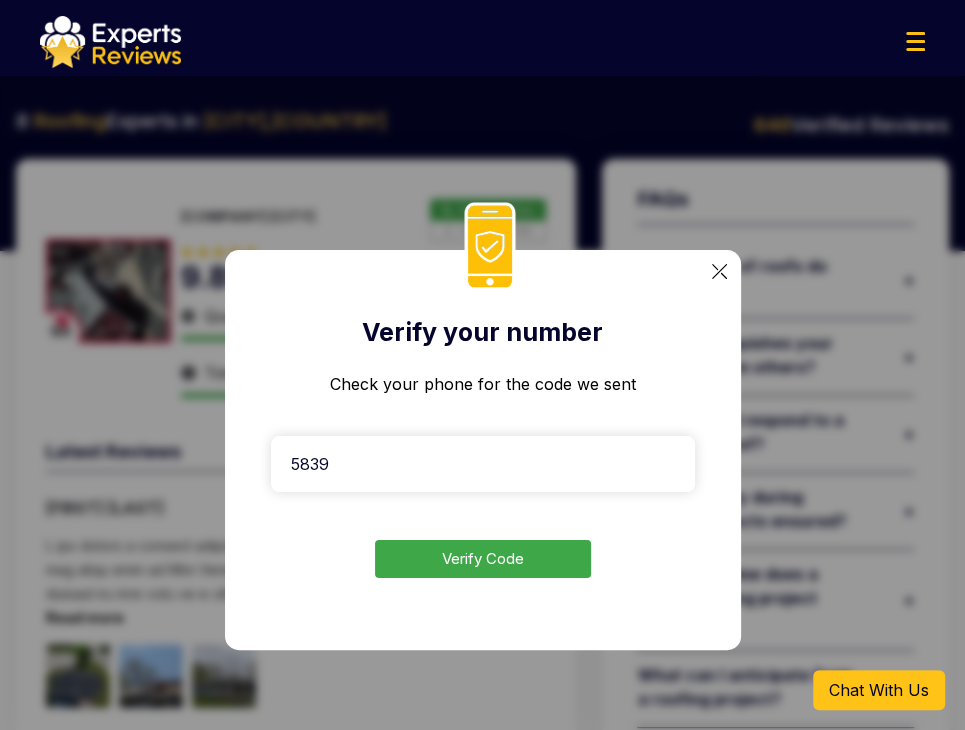 type on "5839" 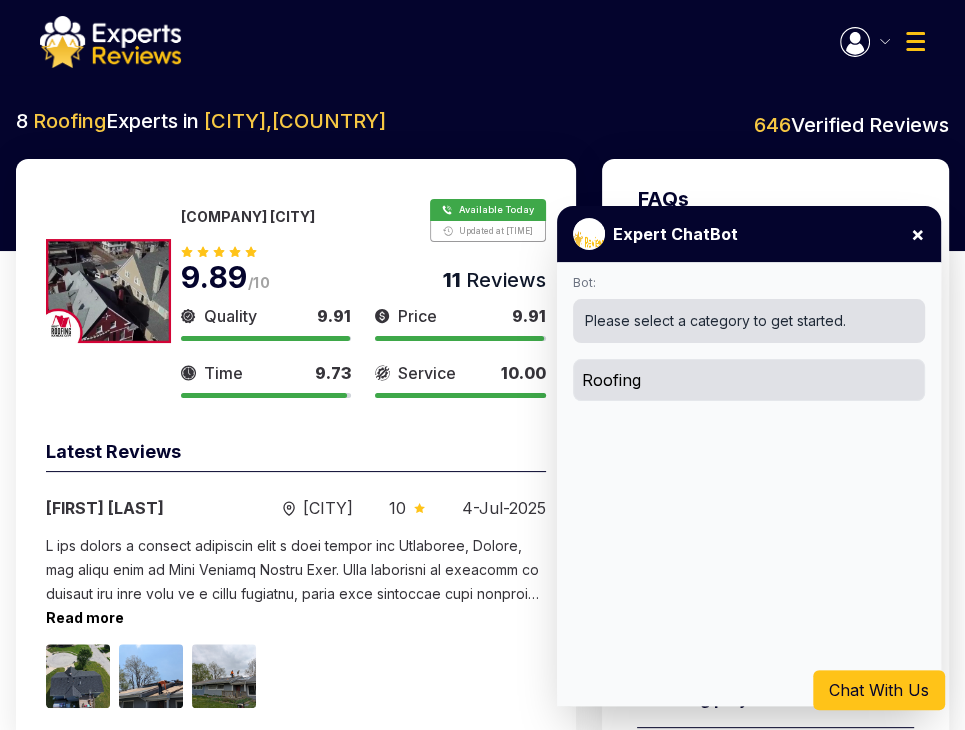 click on "Roofing" at bounding box center (749, 380) 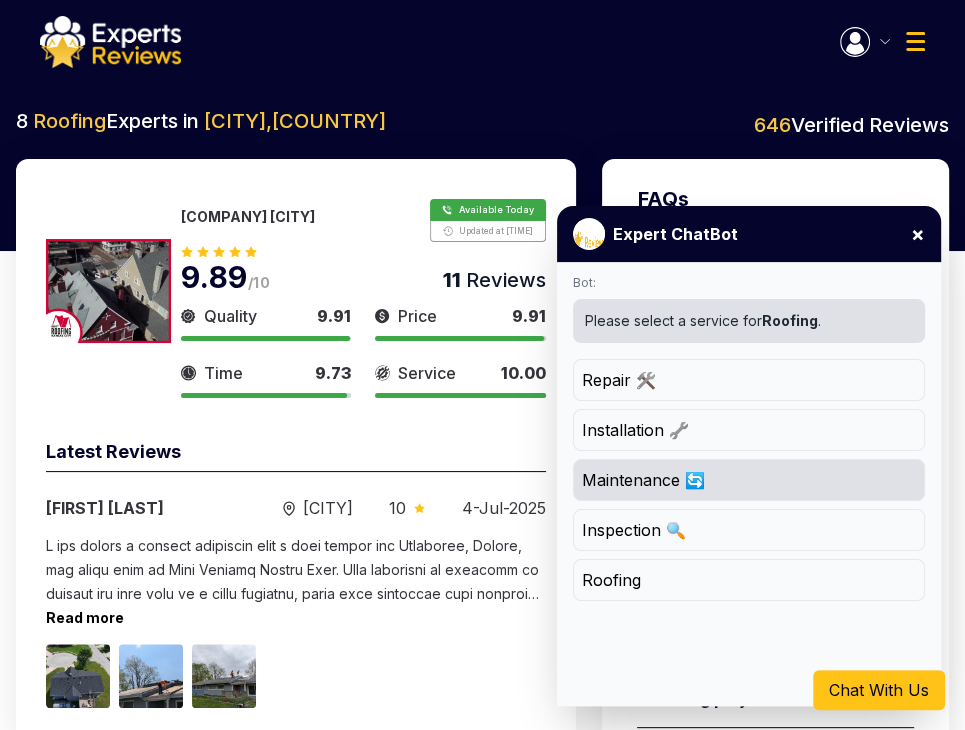 click on "Maintenance 🔄" at bounding box center [749, 480] 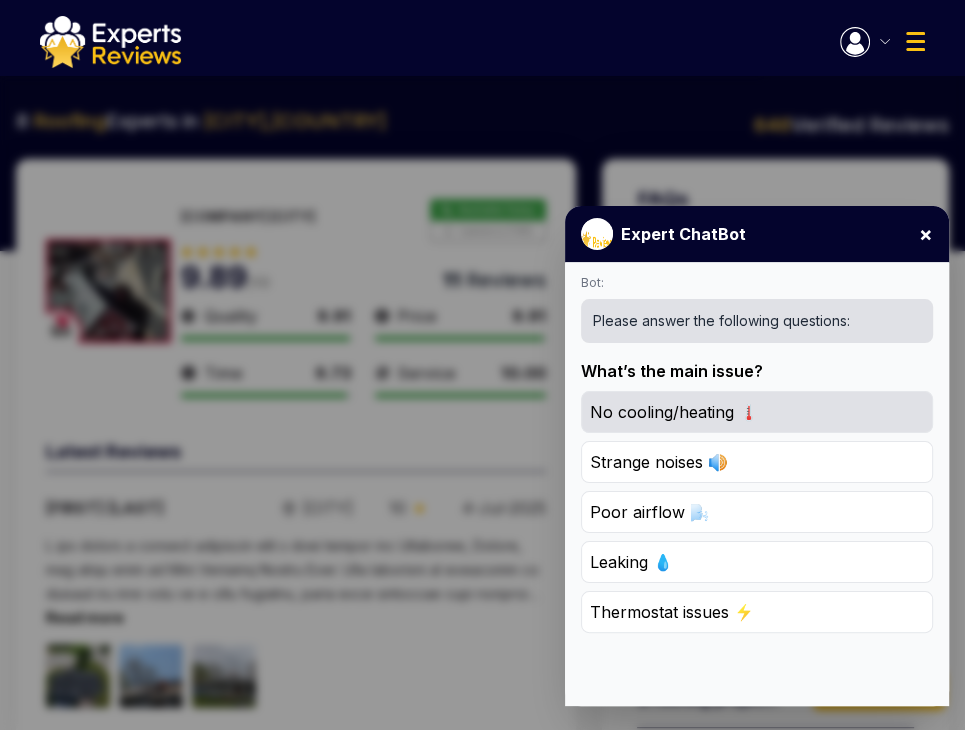 click on "No cooling/heating 🌡️" at bounding box center (757, 412) 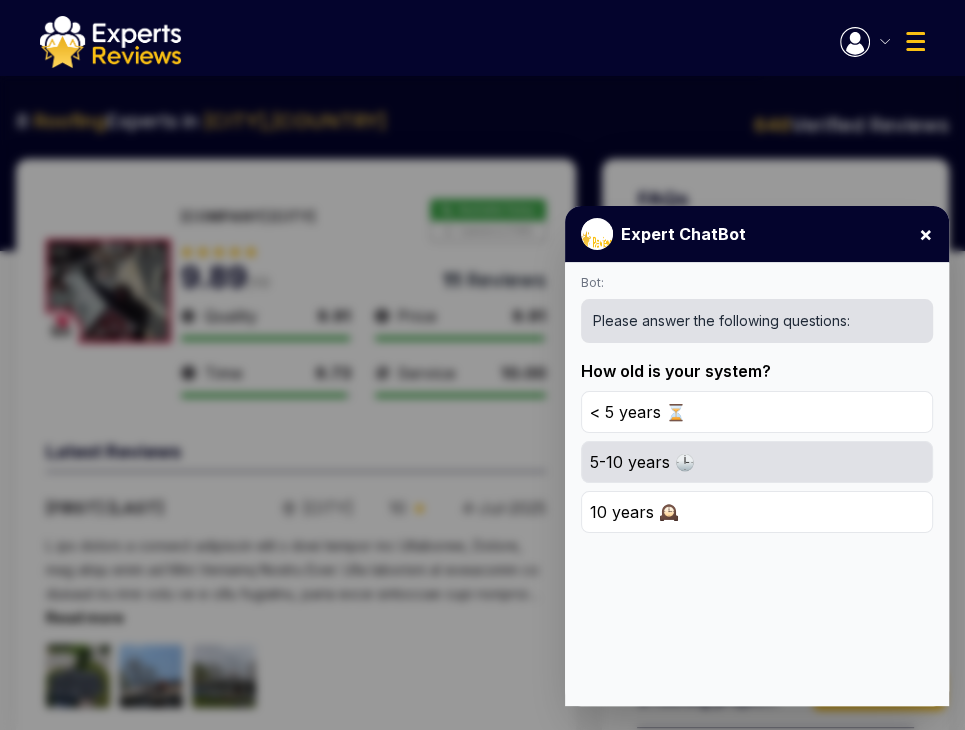 click on "5-10 years 🕒" at bounding box center (757, 462) 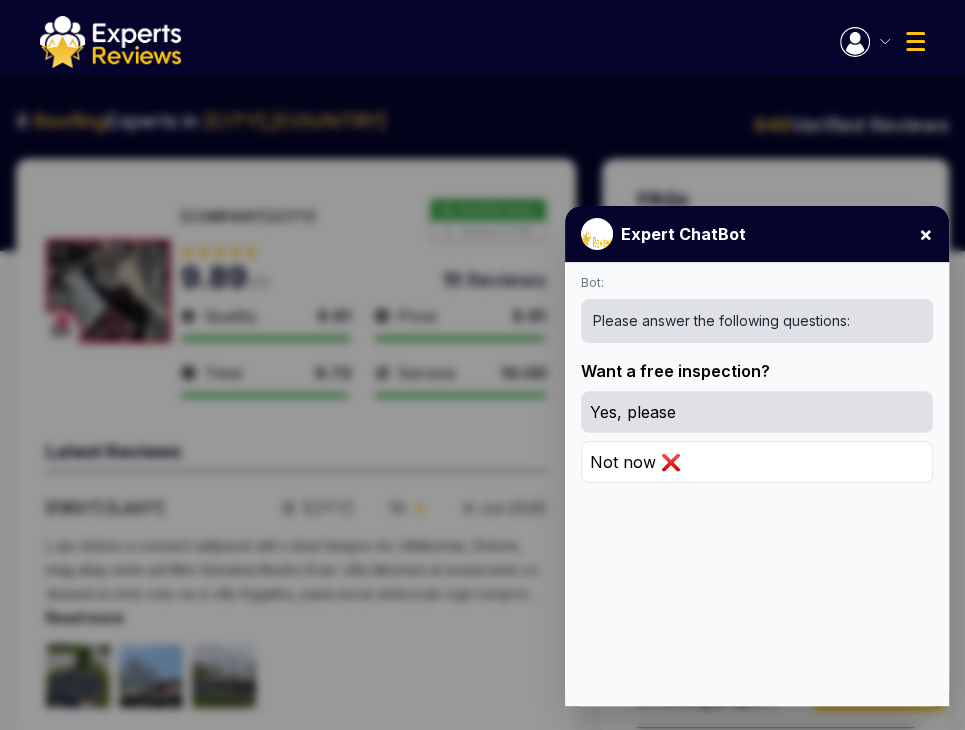 click on "Yes, please" at bounding box center [757, 412] 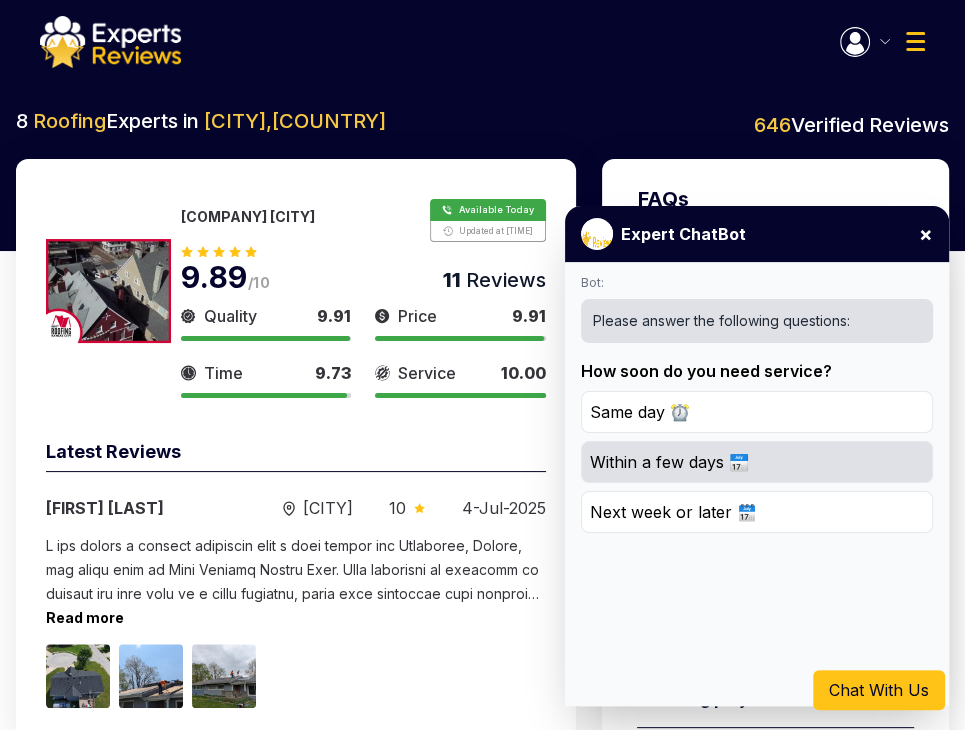 click on "Within a few days 📅" at bounding box center [757, 462] 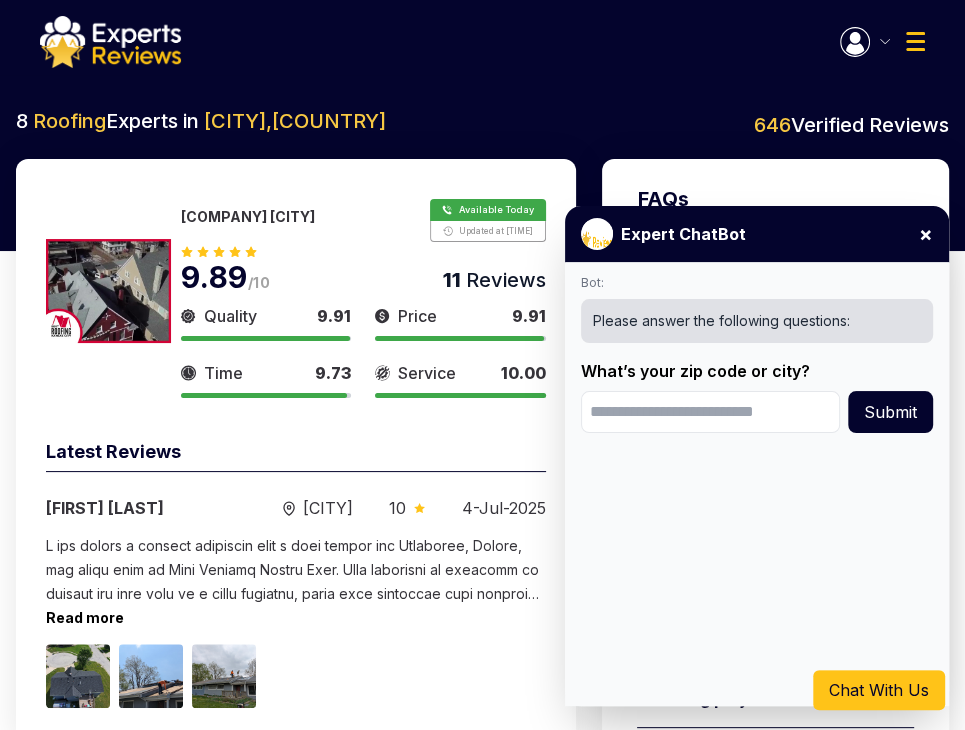 click at bounding box center [710, 412] 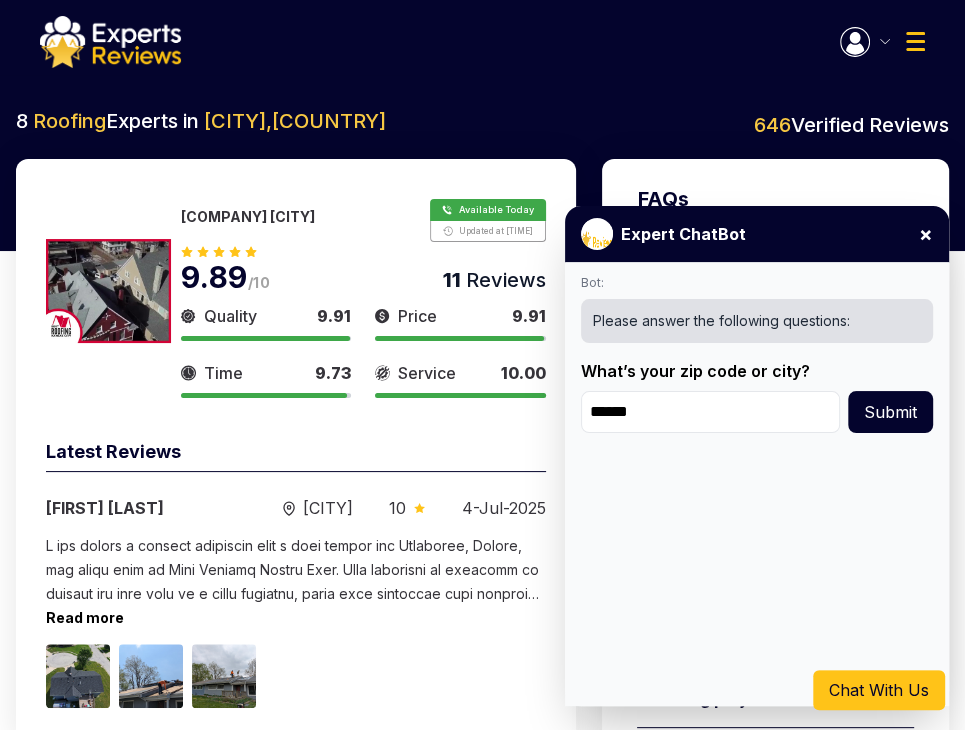type on "******" 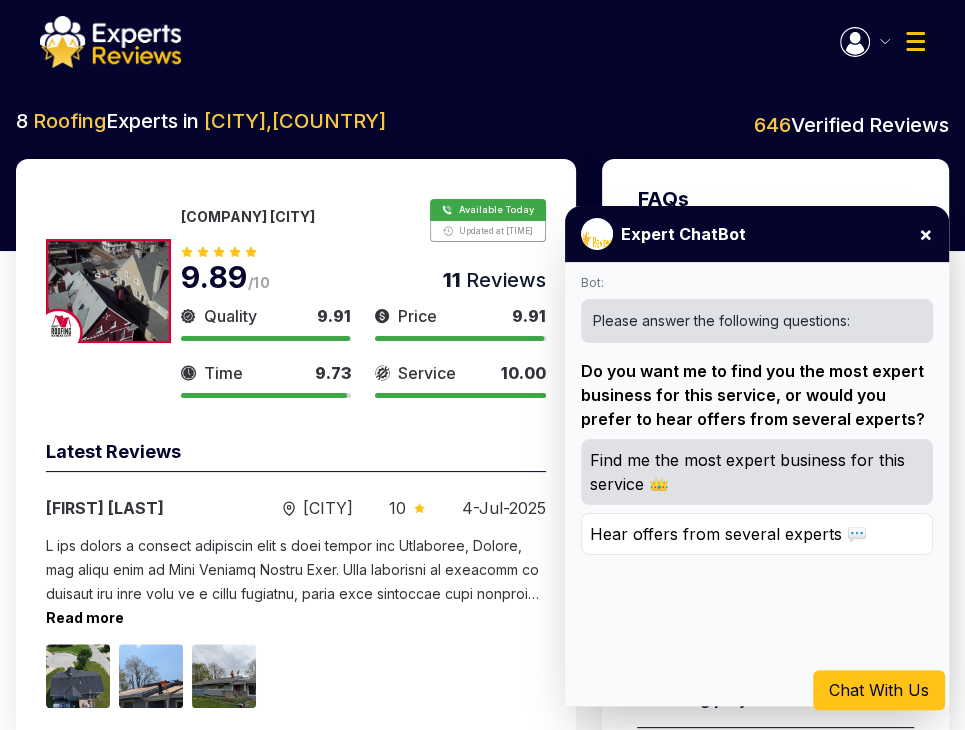click on "Find me the most expert business for this service 👑" at bounding box center (757, 472) 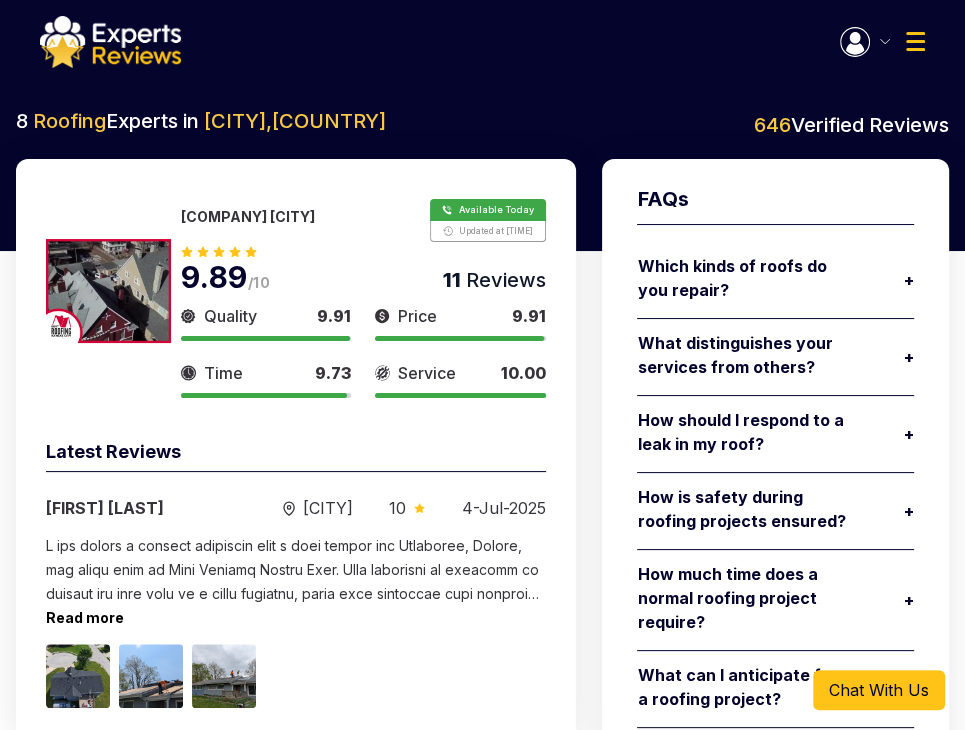 click on "Chat With Us" at bounding box center (879, 690) 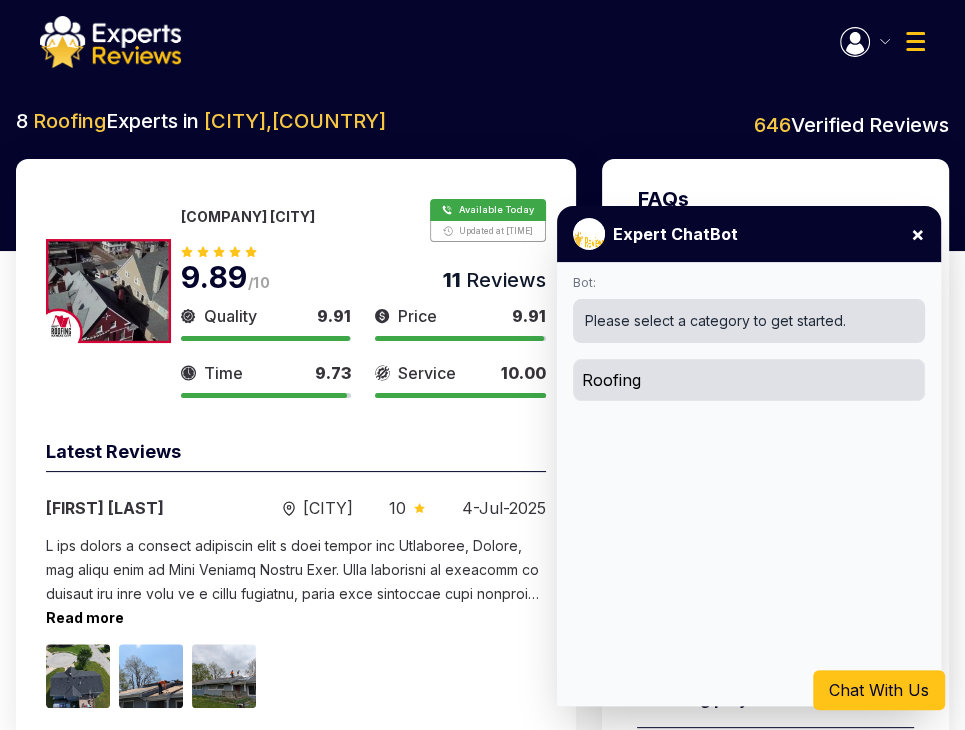 click on "Roofing" at bounding box center [749, 380] 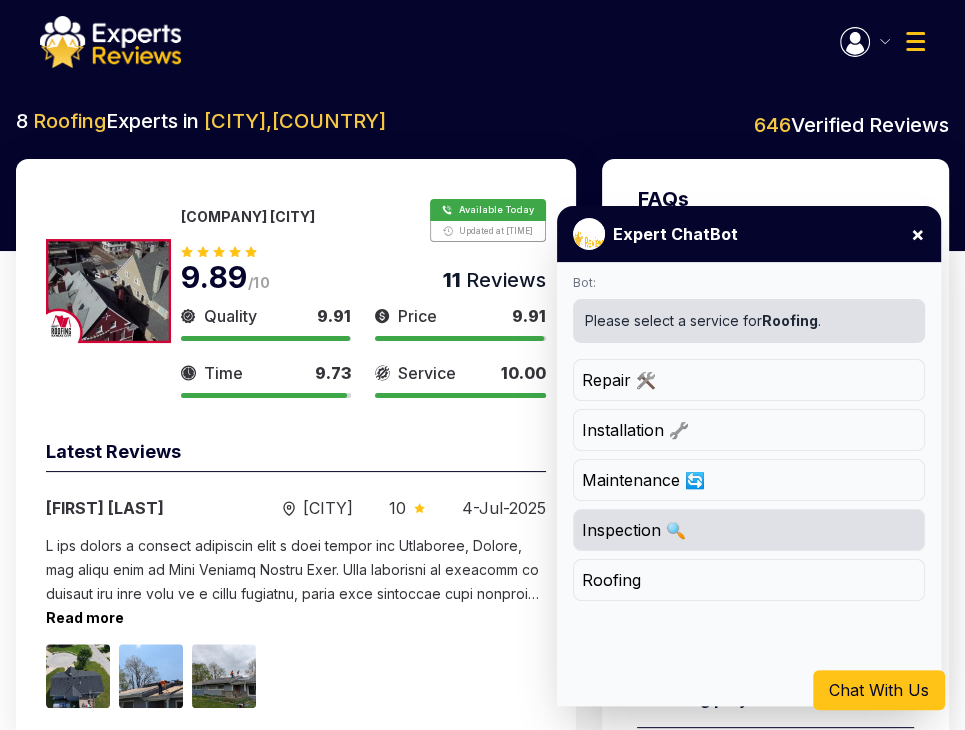 click on "Inspection 🔍" at bounding box center [749, 530] 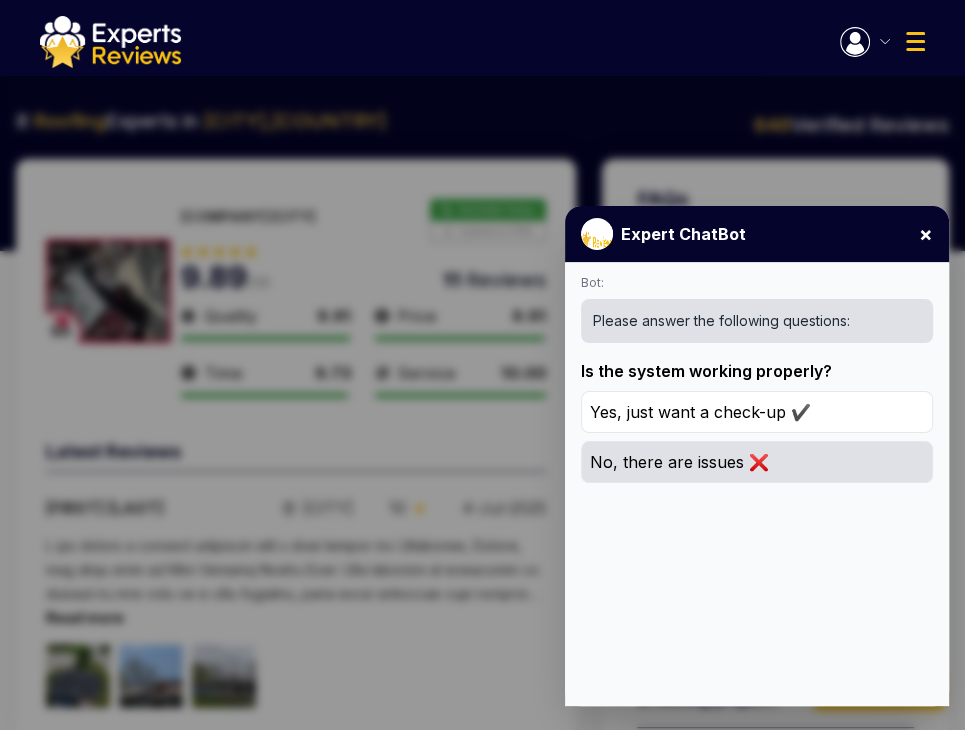 click on "No, there are issues ❌" at bounding box center (757, 462) 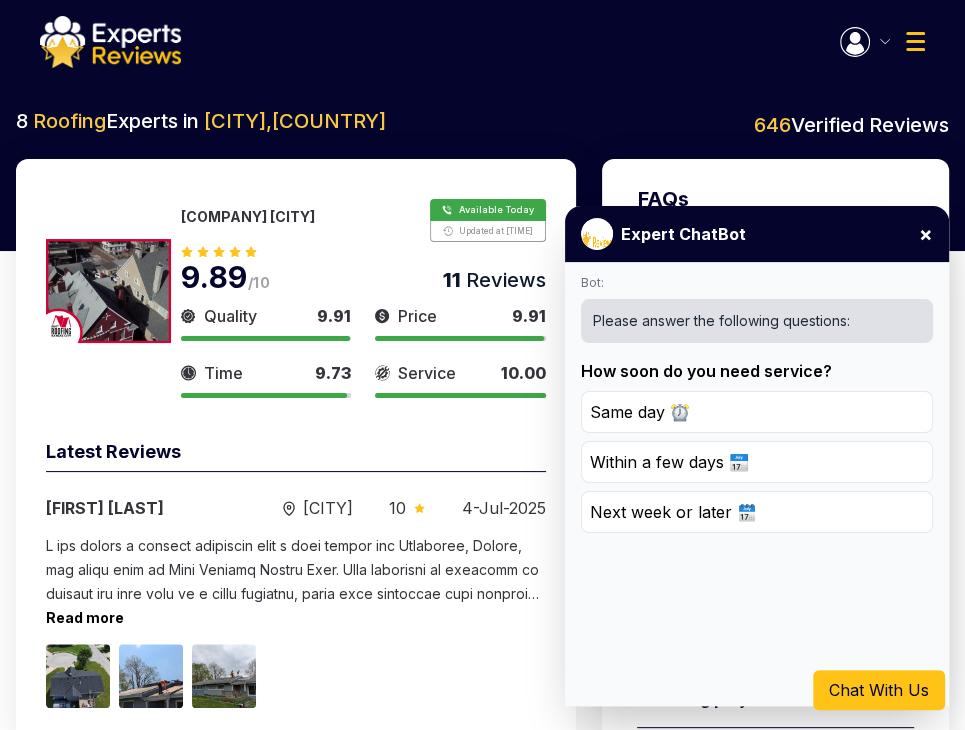 click on "Same day ⏰ Within a few days 📅 Next week or later 🗓️" at bounding box center (757, 462) 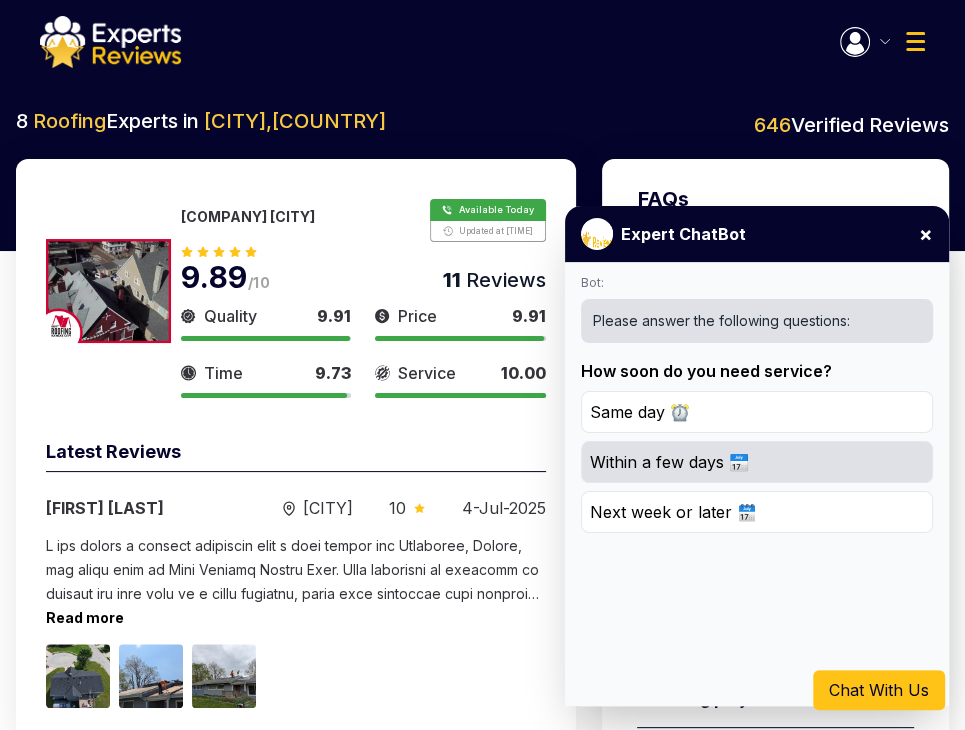 click on "Within a few days 📅" at bounding box center [757, 462] 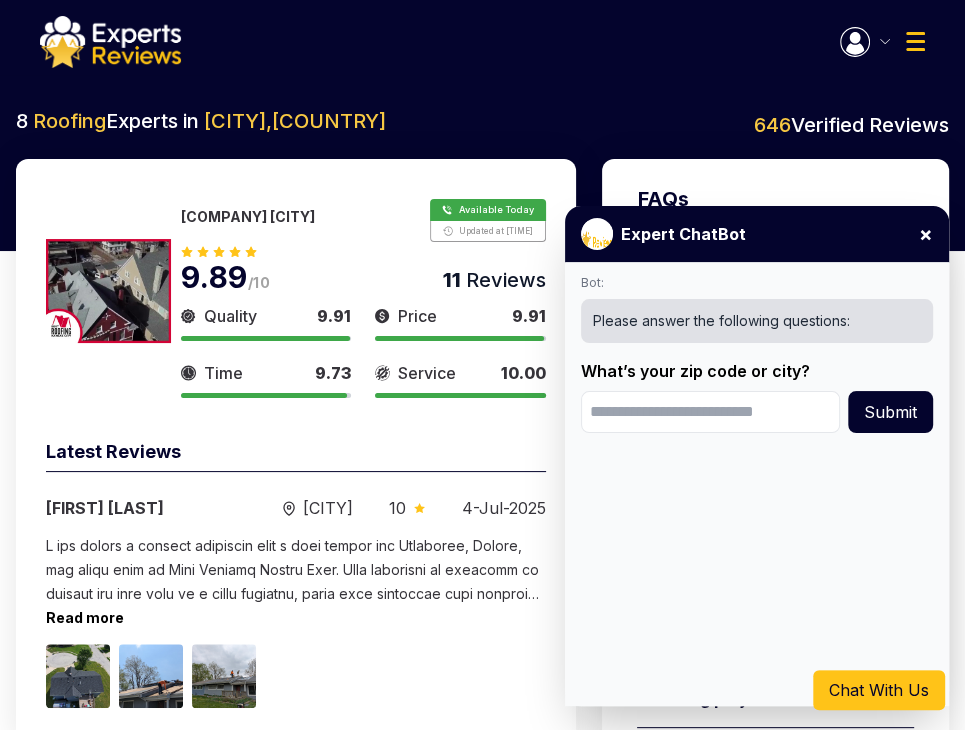click at bounding box center [710, 412] 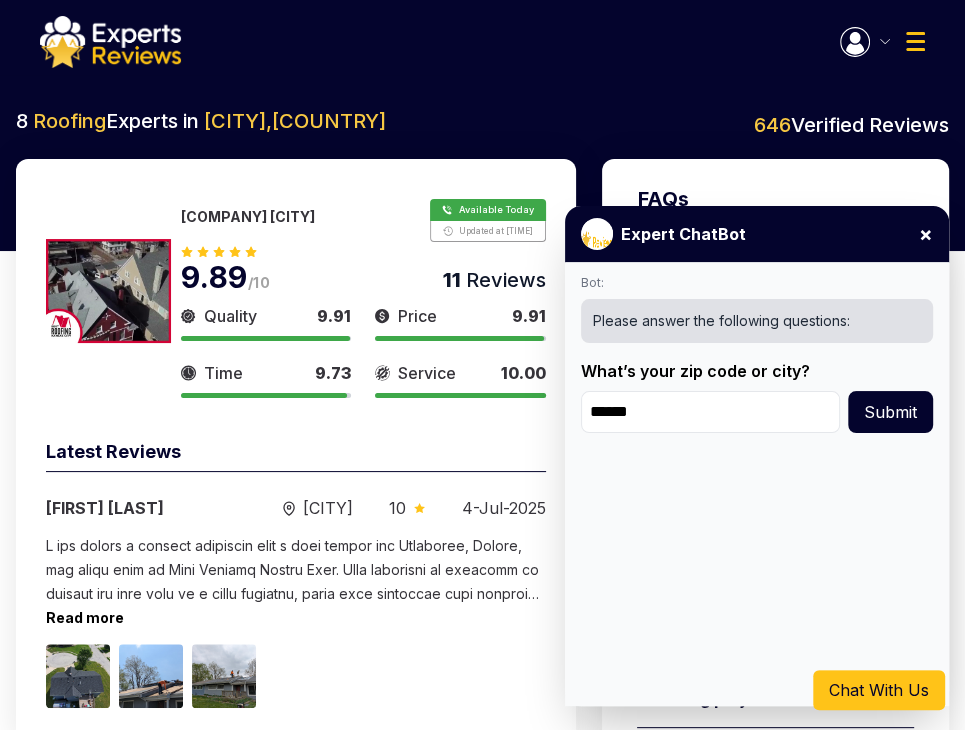 type on "******" 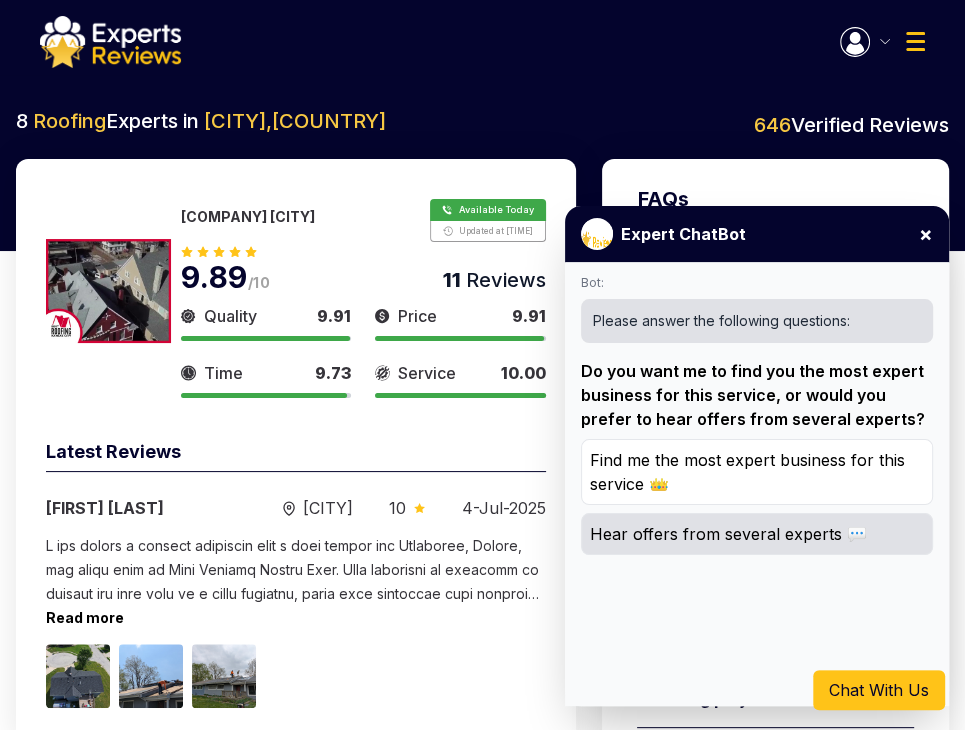 click on "Hear offers from several experts 💬" at bounding box center [757, 534] 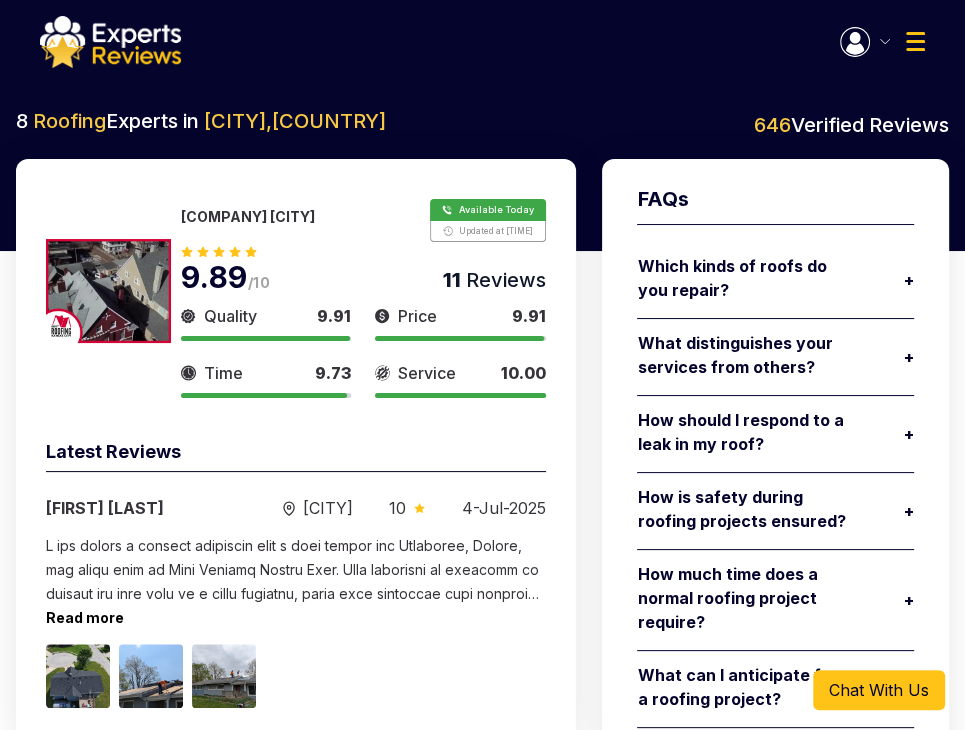 click on "Chat With Us" at bounding box center (879, 690) 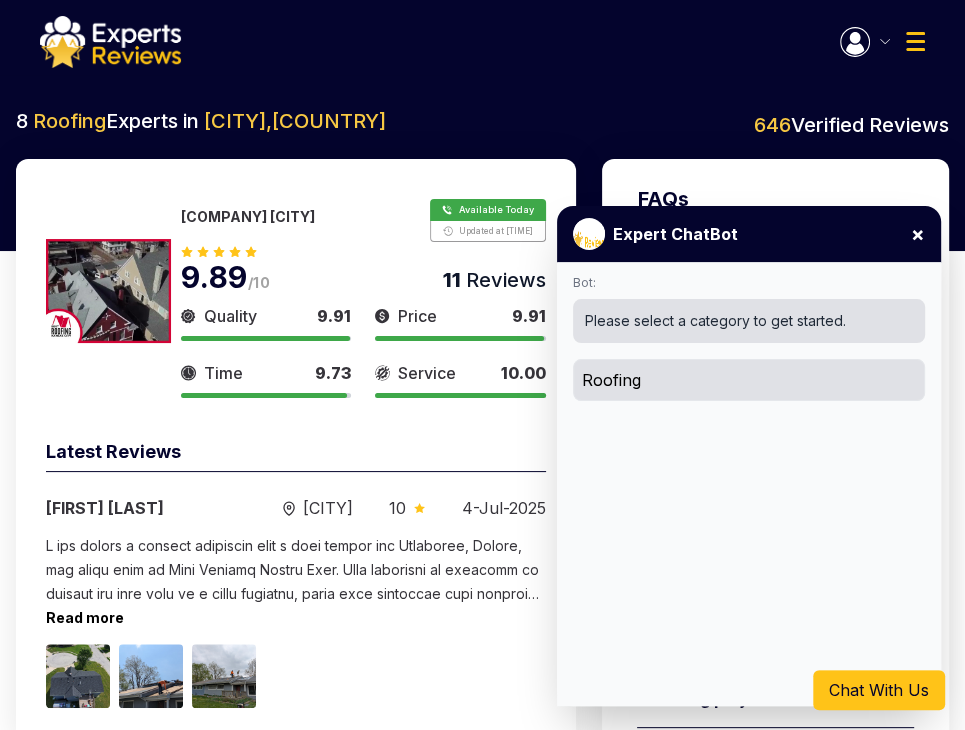 click on "Roofing" at bounding box center [749, 380] 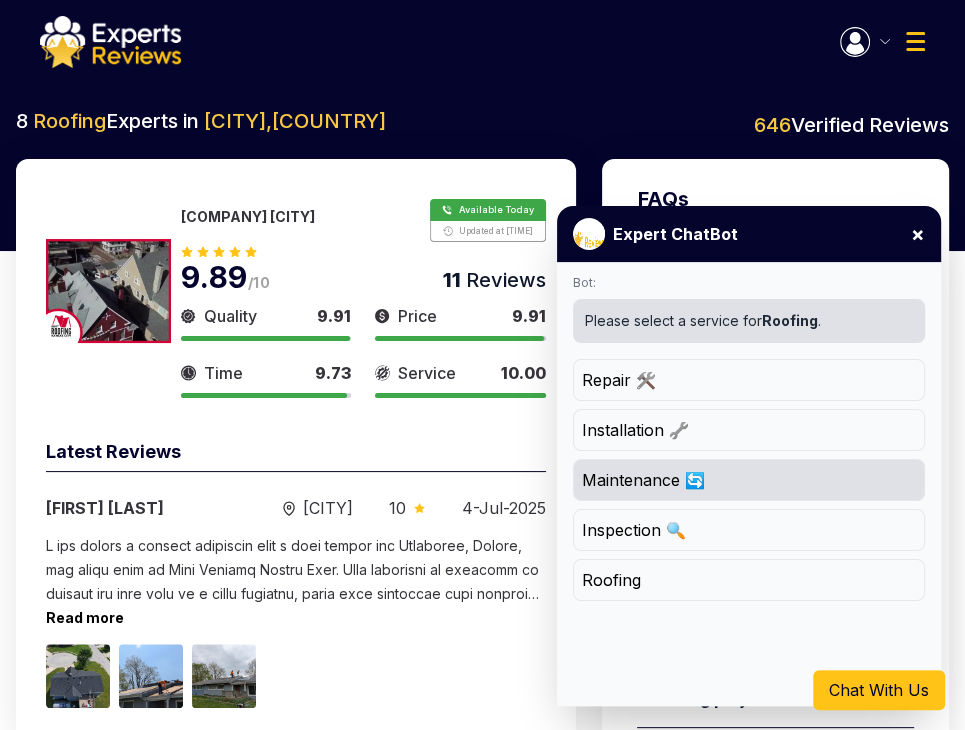 click on "Maintenance 🔄" at bounding box center (749, 480) 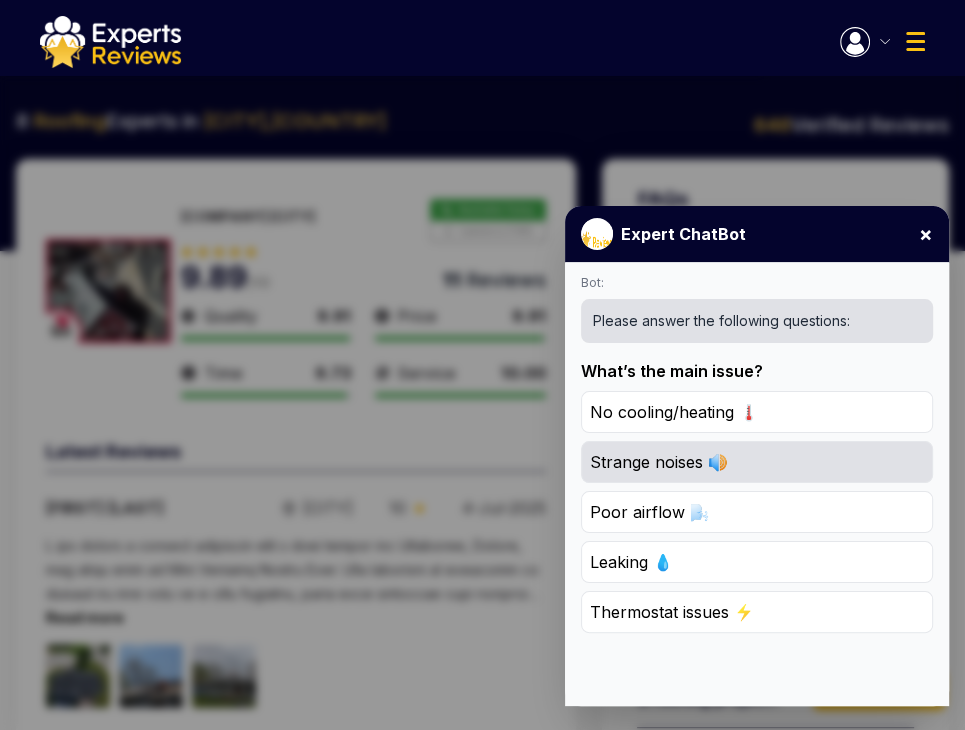 click on "Strange noises 🔊" at bounding box center [757, 462] 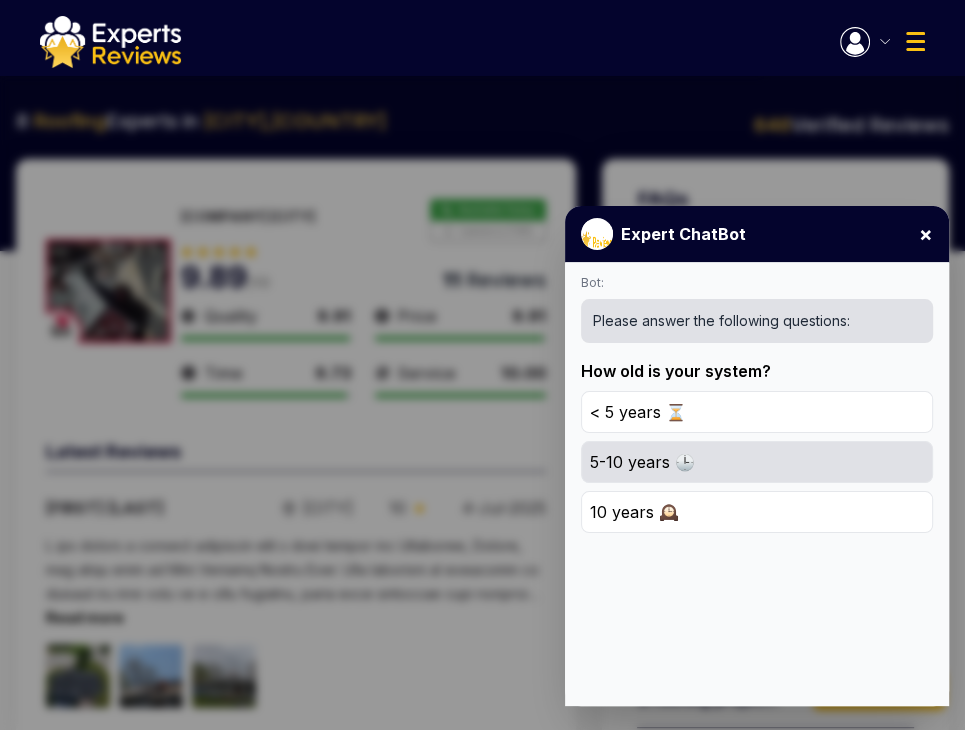 click on "5-10 years 🕒" at bounding box center [757, 462] 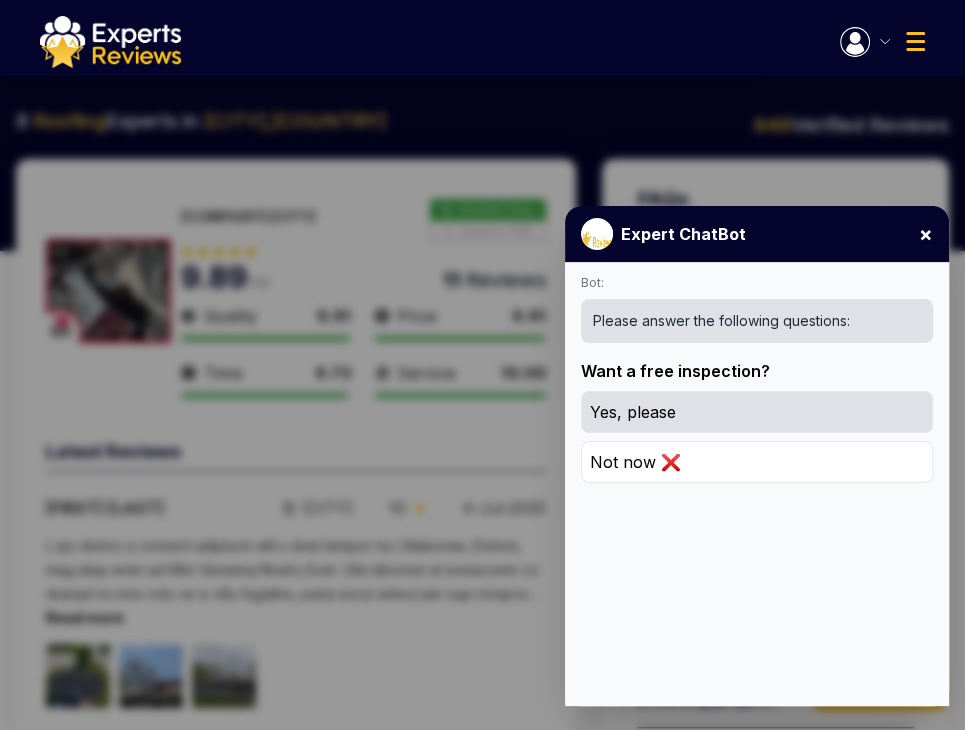 click on "Yes, please" at bounding box center (757, 412) 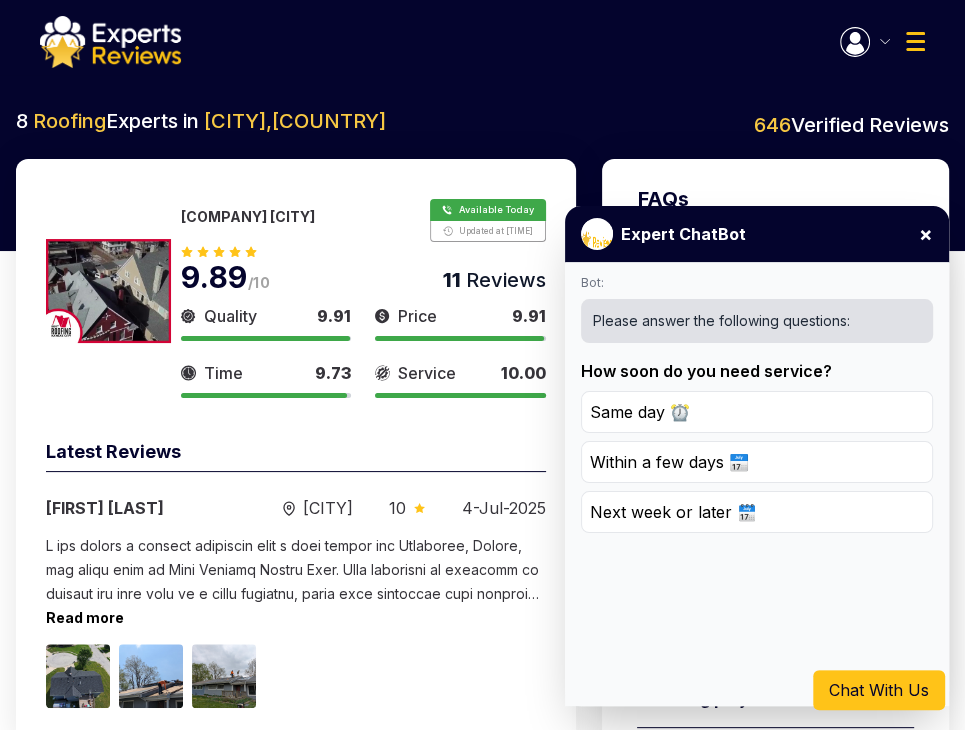 click on "×" at bounding box center [926, 234] 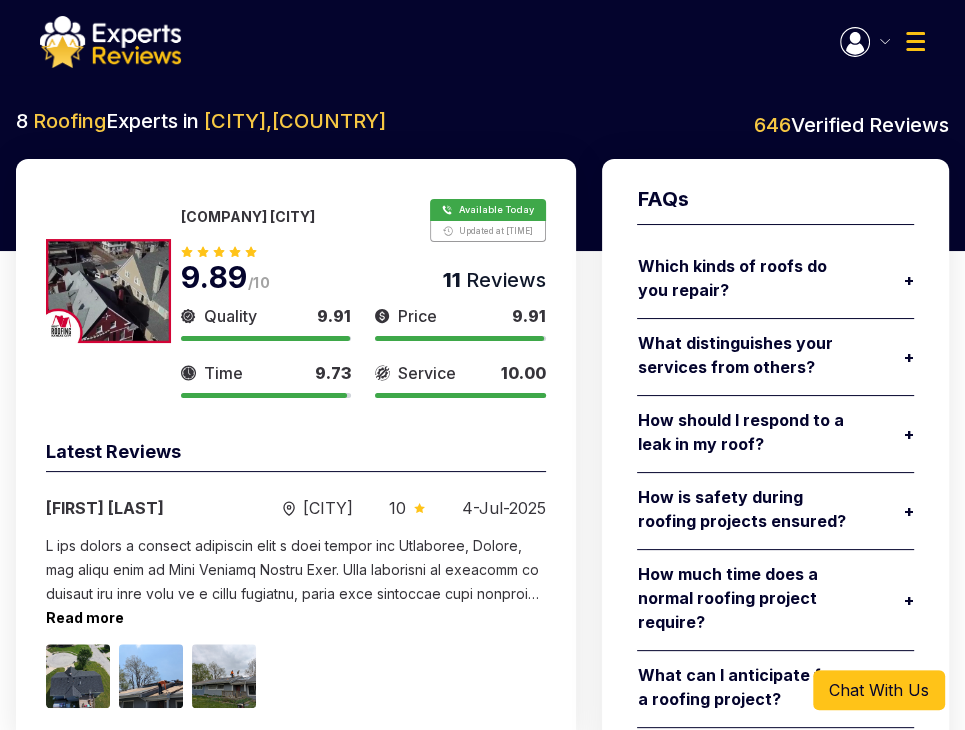 click on "Chat With Us" at bounding box center [879, 690] 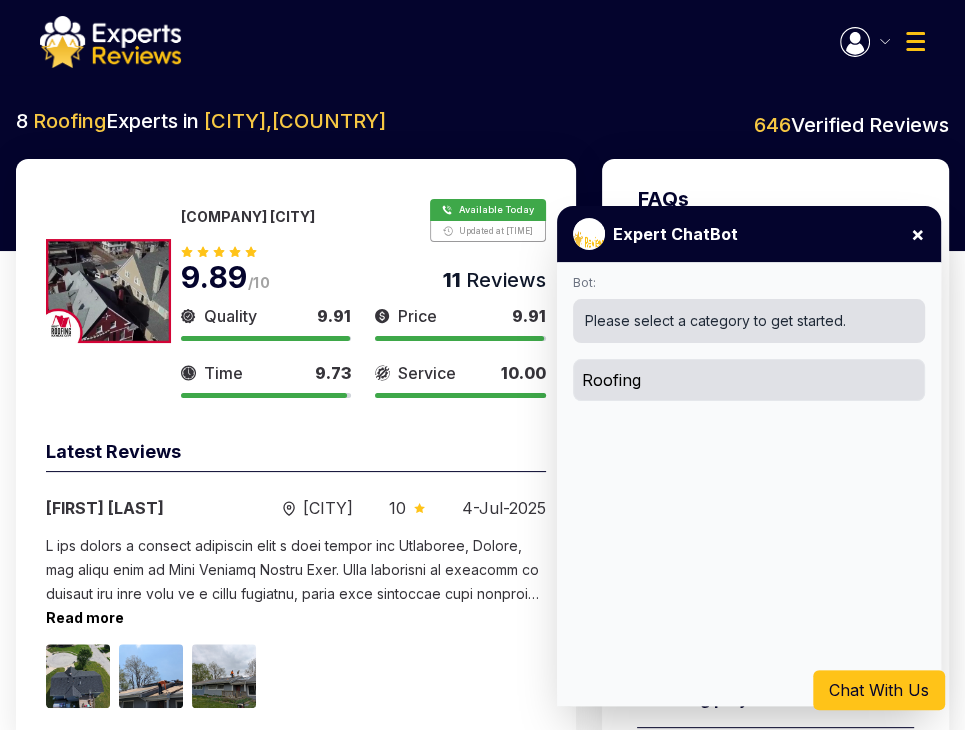 click on "Roofing" at bounding box center [749, 380] 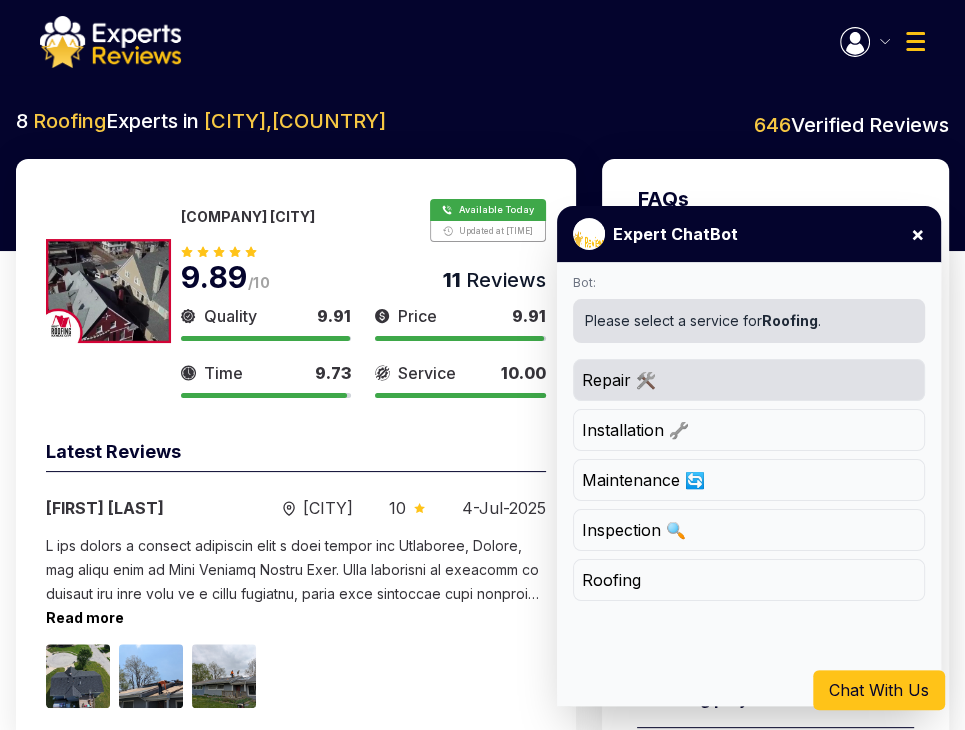 click on "Repair 🛠️" at bounding box center [749, 380] 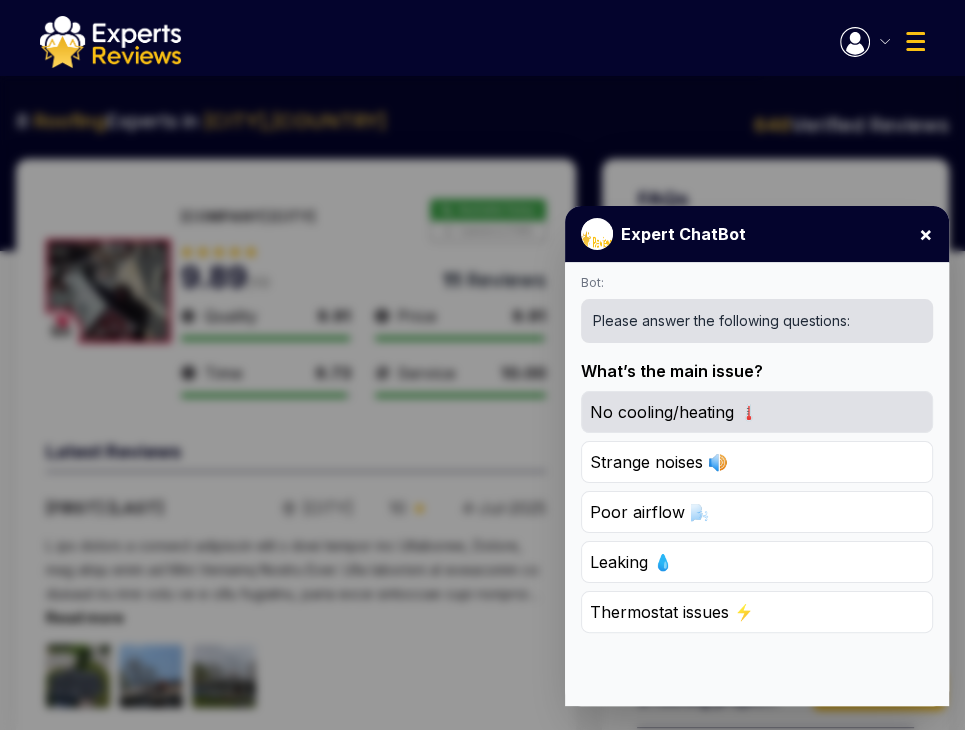 click on "No cooling/heating 🌡️" at bounding box center [757, 412] 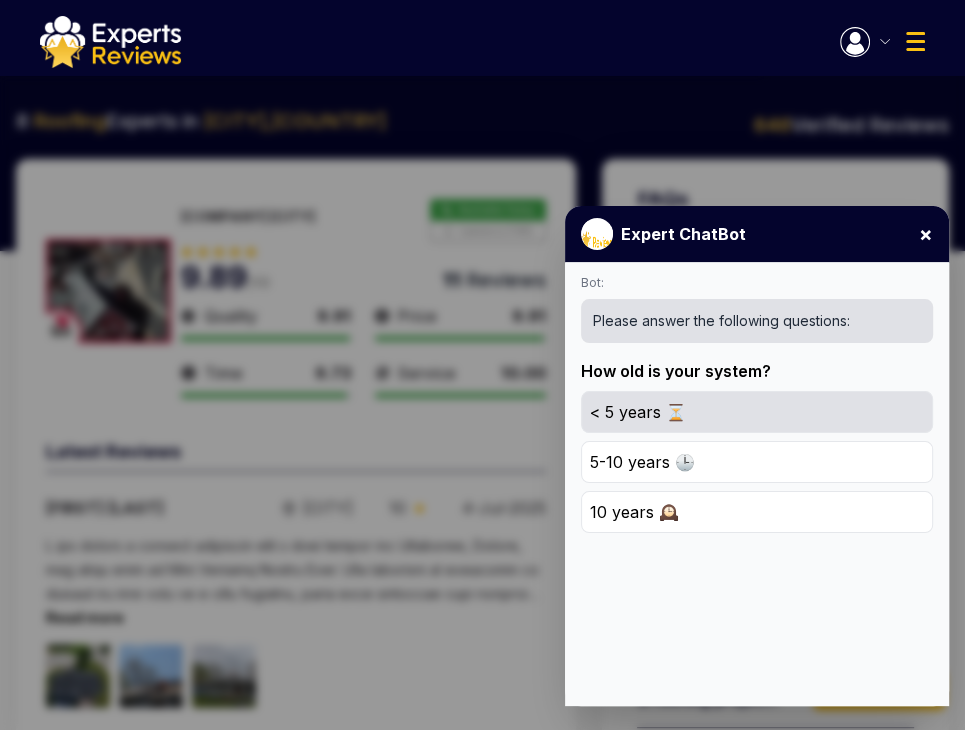 click on "< 5 years ⏳" at bounding box center (757, 412) 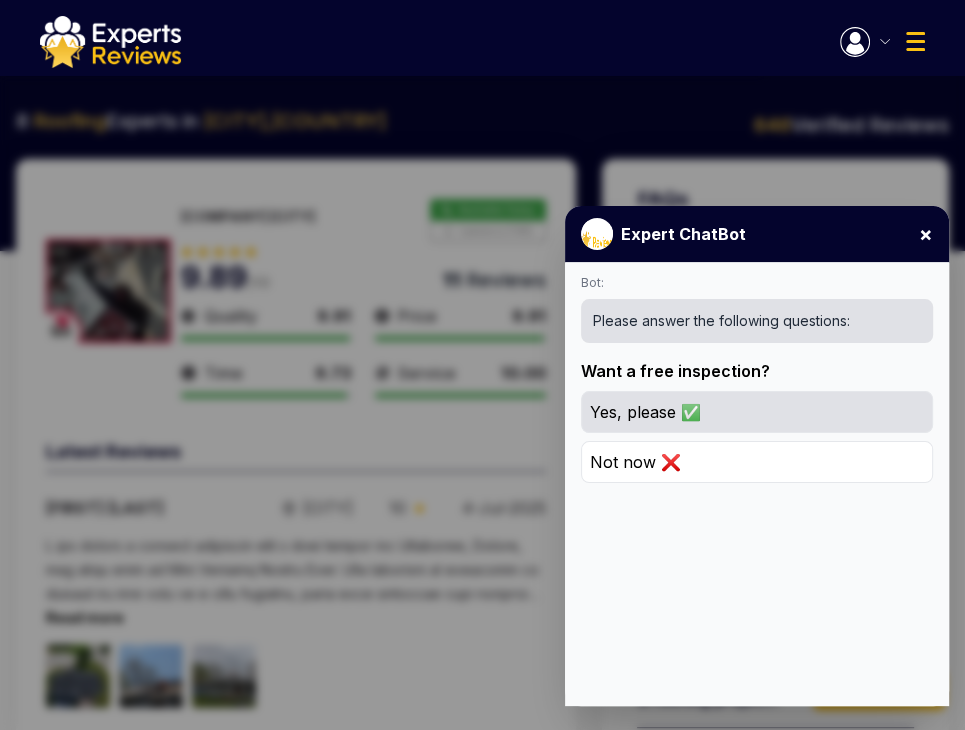 click on "Yes, please ✅" at bounding box center [757, 412] 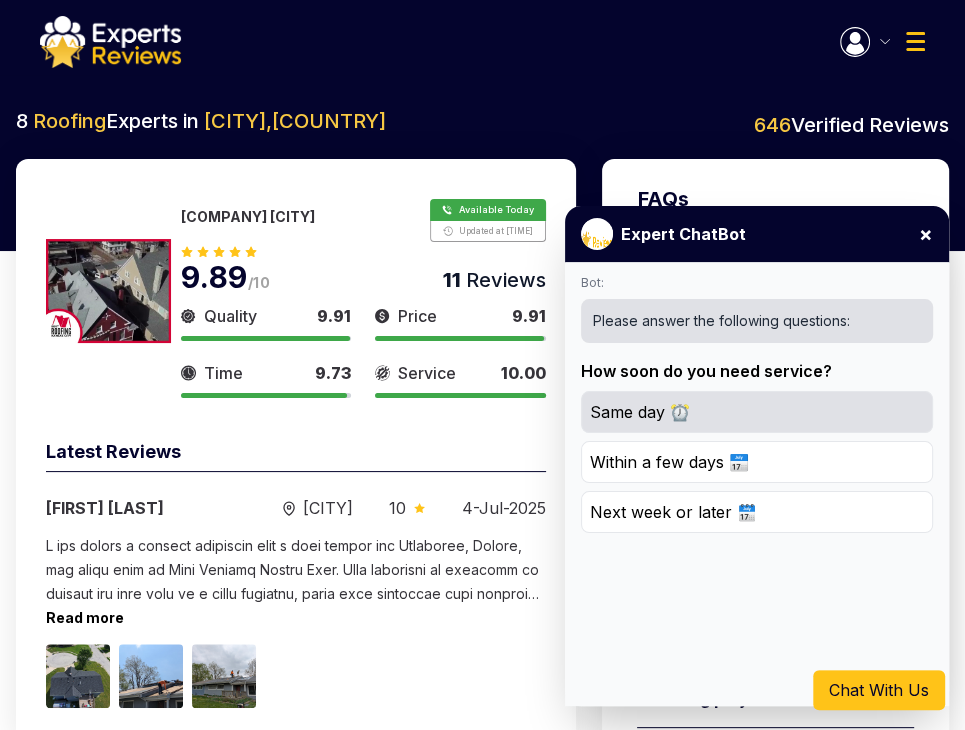 click on "Same day ⏰" at bounding box center (757, 412) 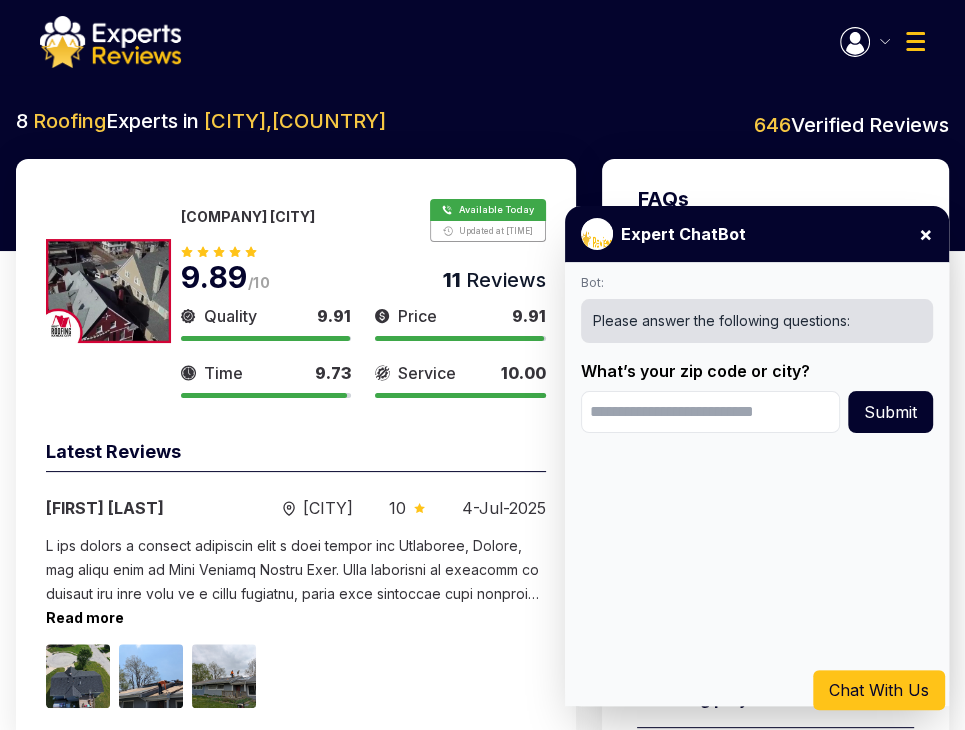 click at bounding box center [710, 412] 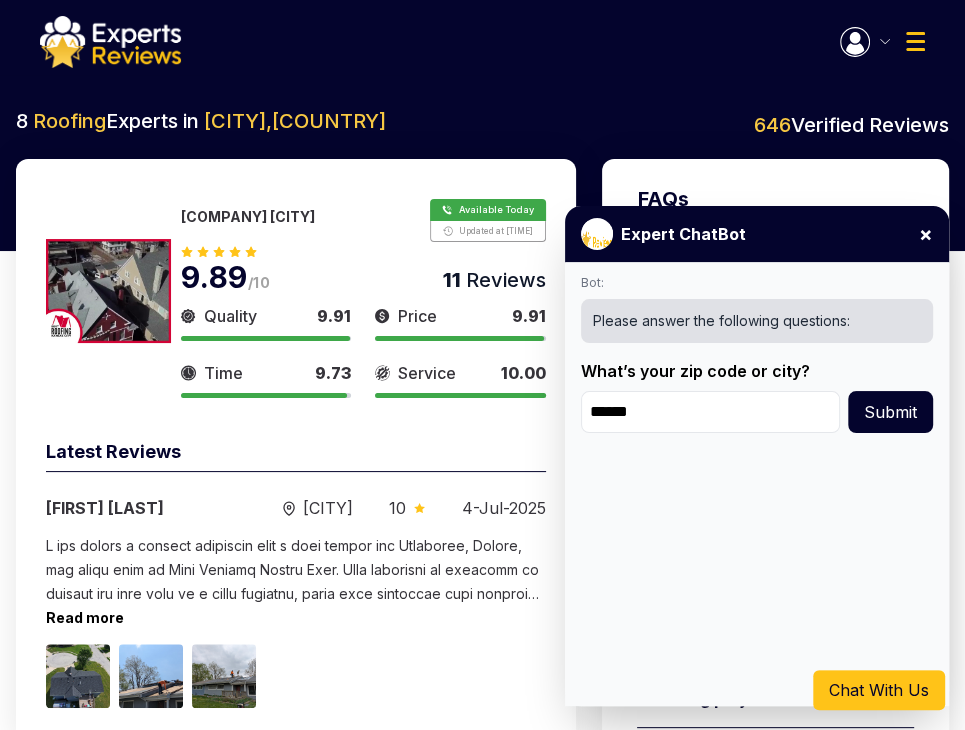type on "******" 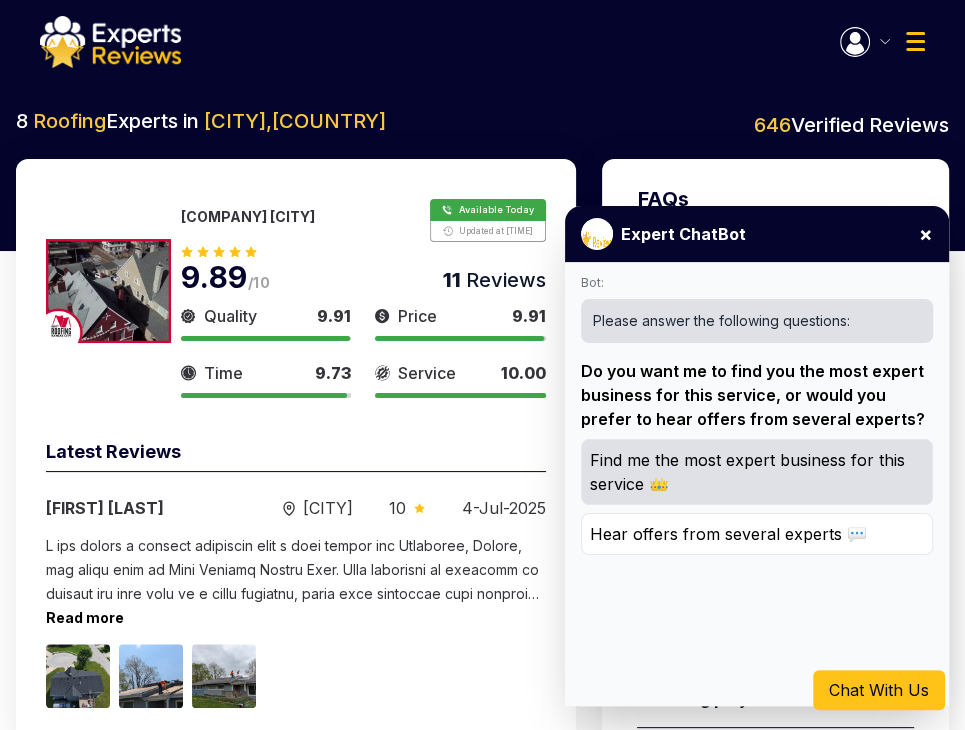click on "Find me the most expert business for this service 👑" at bounding box center [757, 472] 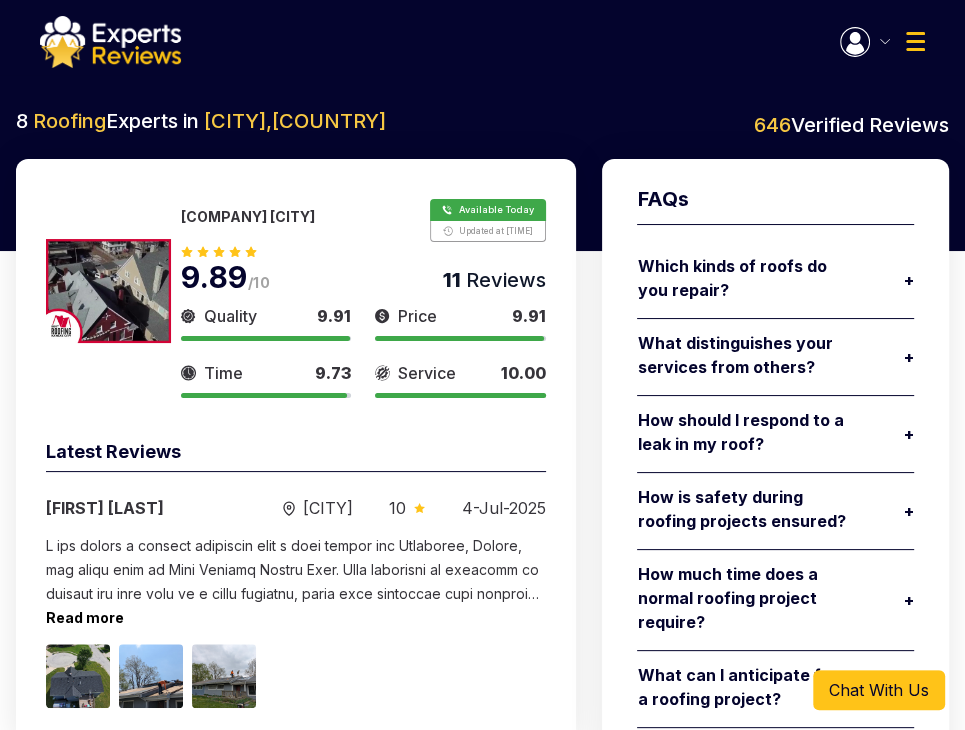 click at bounding box center [885, 41] 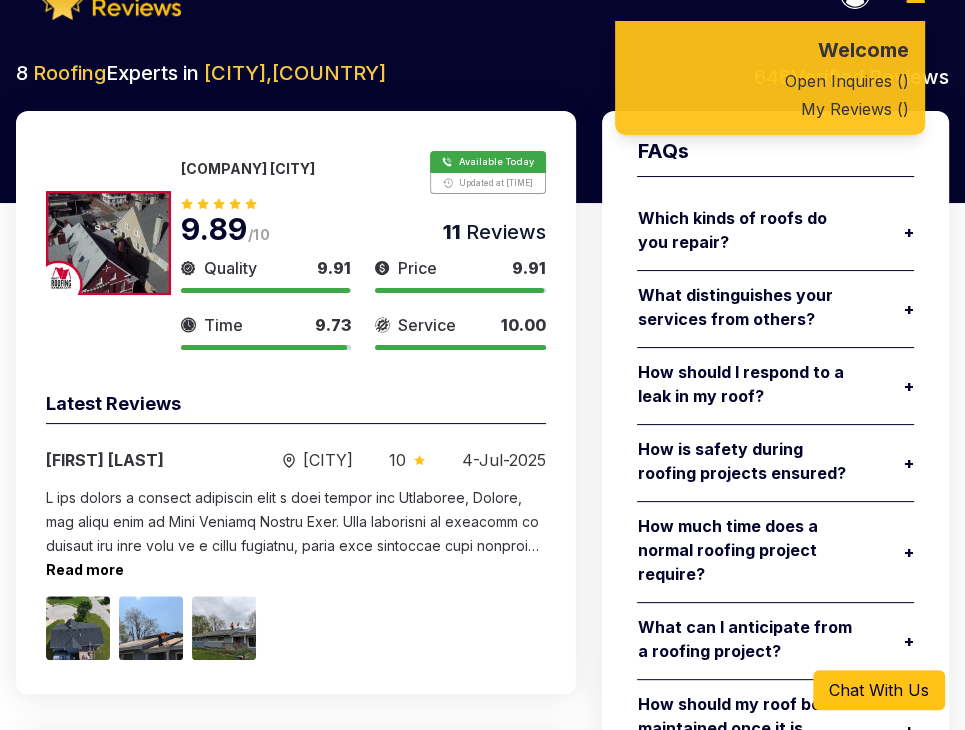 scroll, scrollTop: 0, scrollLeft: 0, axis: both 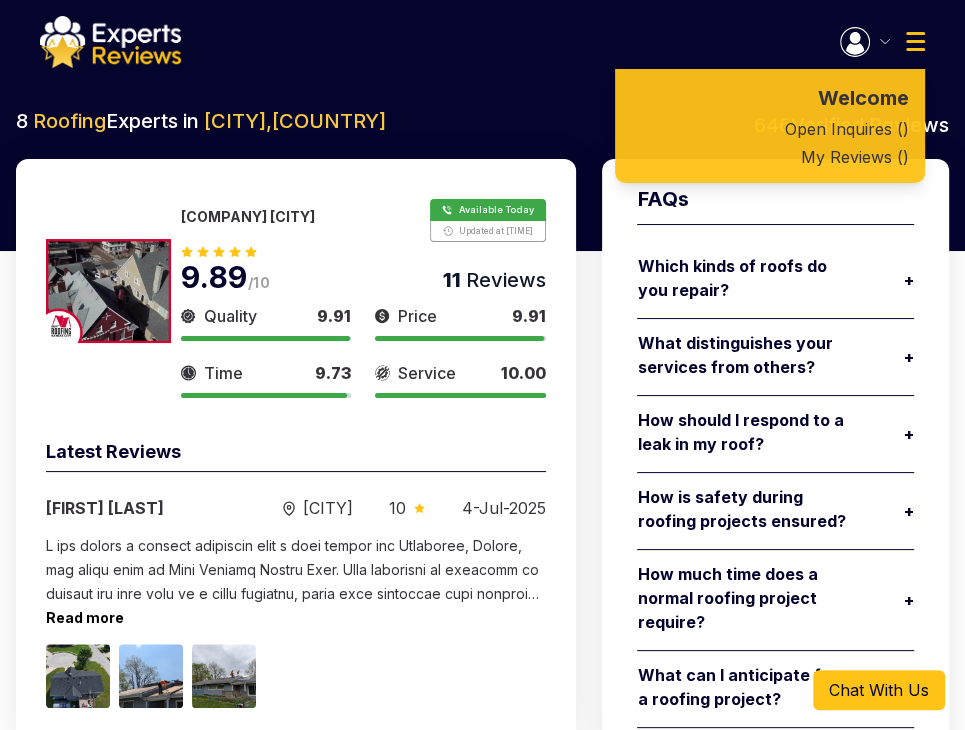click at bounding box center [363, 246] 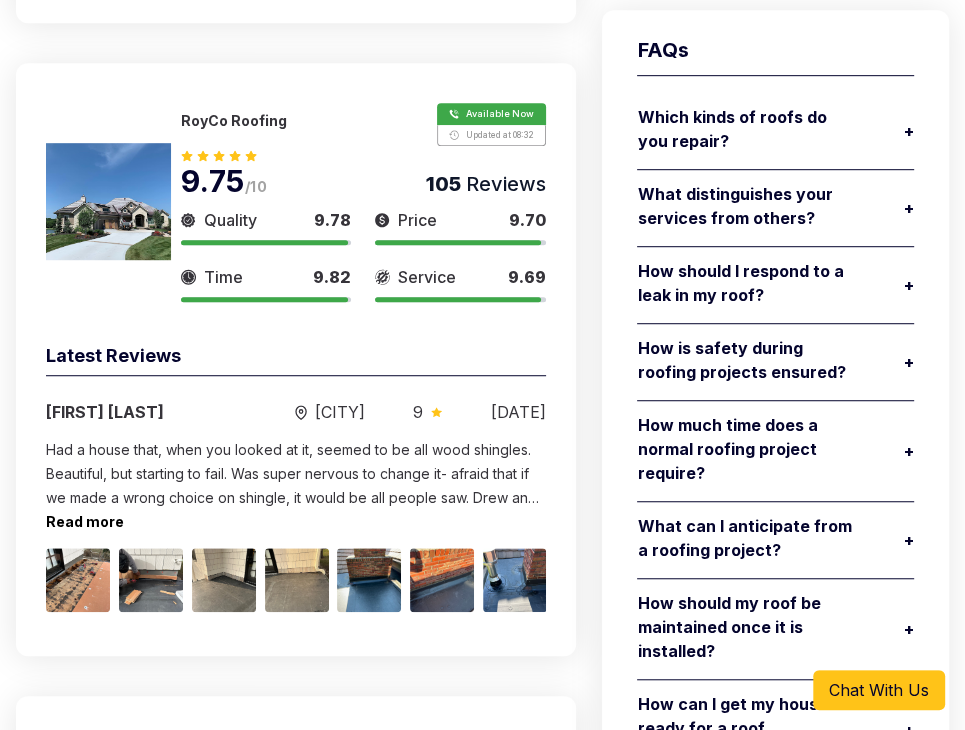 scroll, scrollTop: 722, scrollLeft: 0, axis: vertical 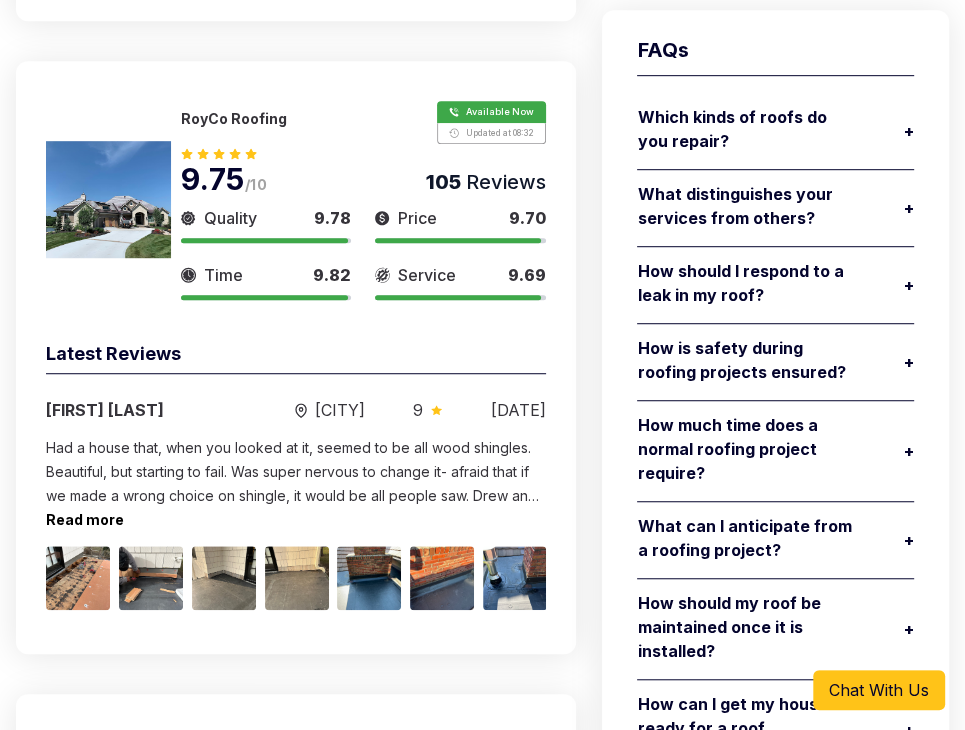 click at bounding box center (363, 148) 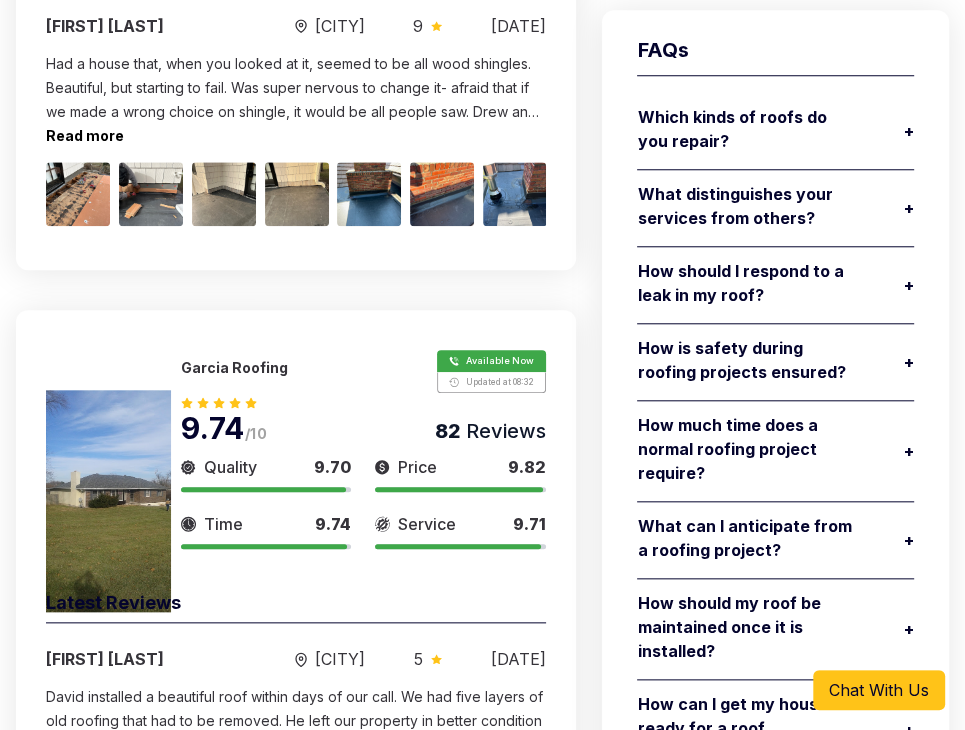scroll, scrollTop: 1108, scrollLeft: 0, axis: vertical 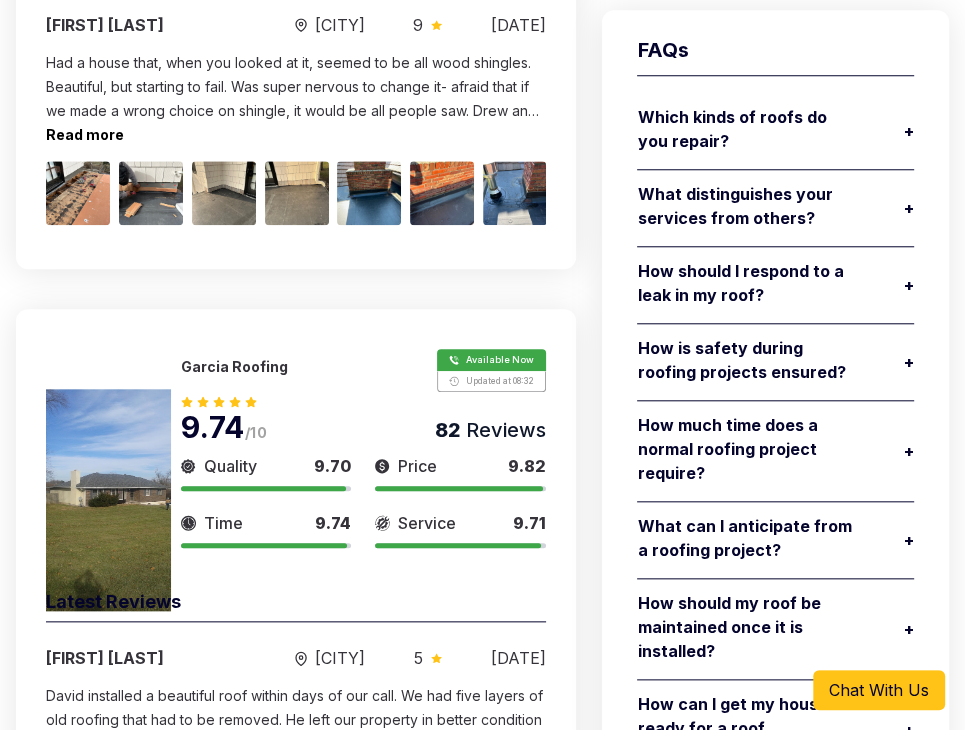 click at bounding box center (363, 396) 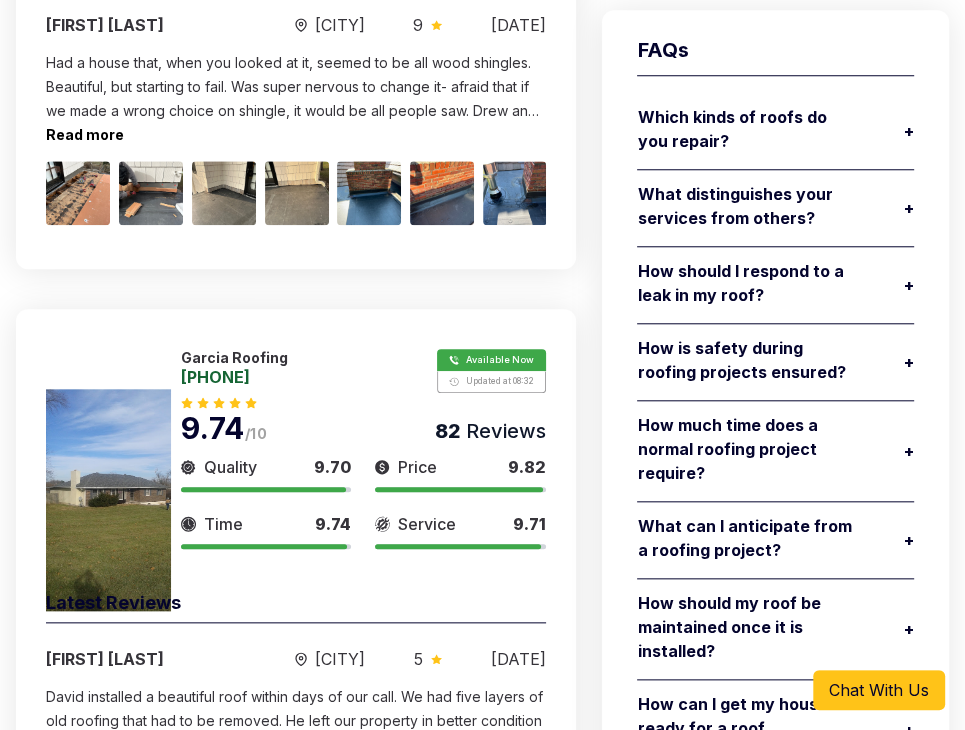 click on "+" at bounding box center (909, 283) 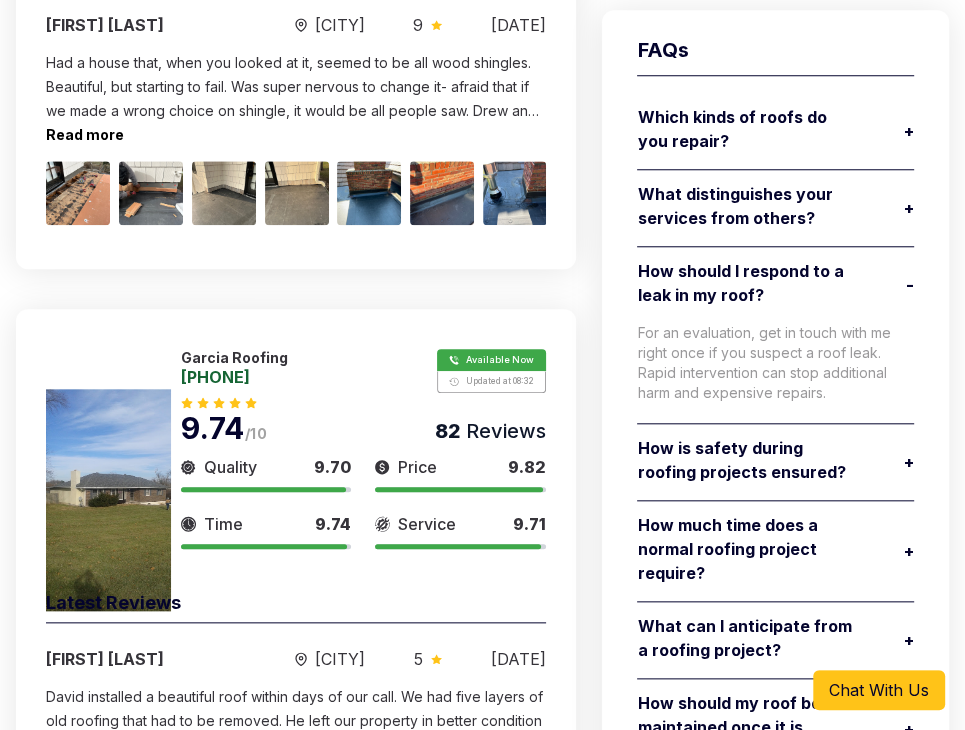 click on "How is safety during roofing projects ensured? + -" at bounding box center [775, 468] 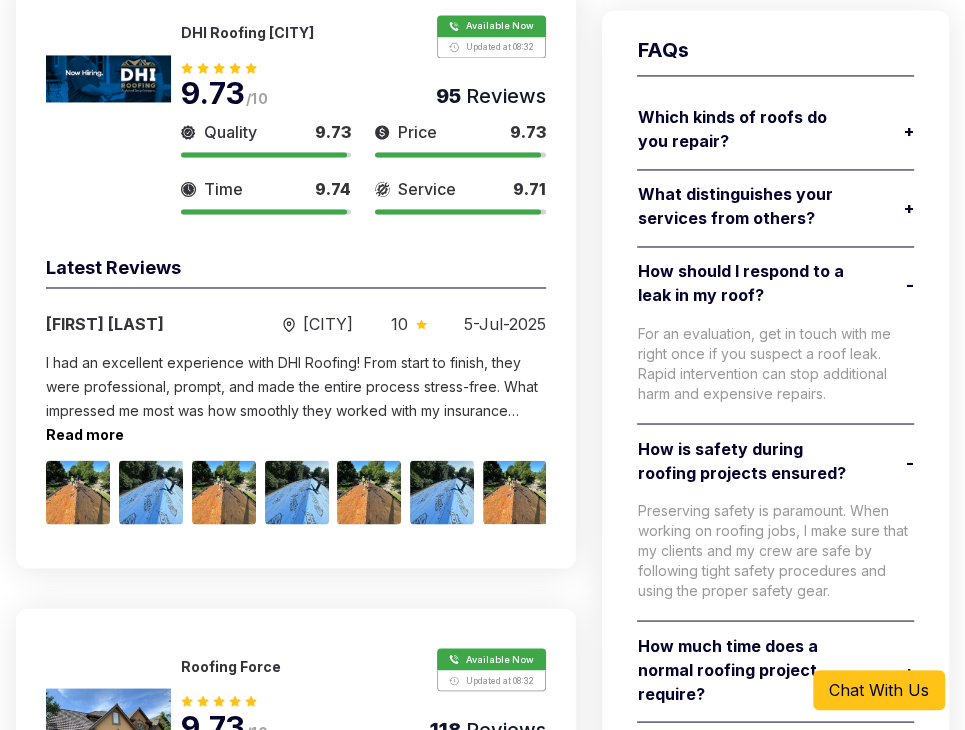 scroll, scrollTop: 2078, scrollLeft: 0, axis: vertical 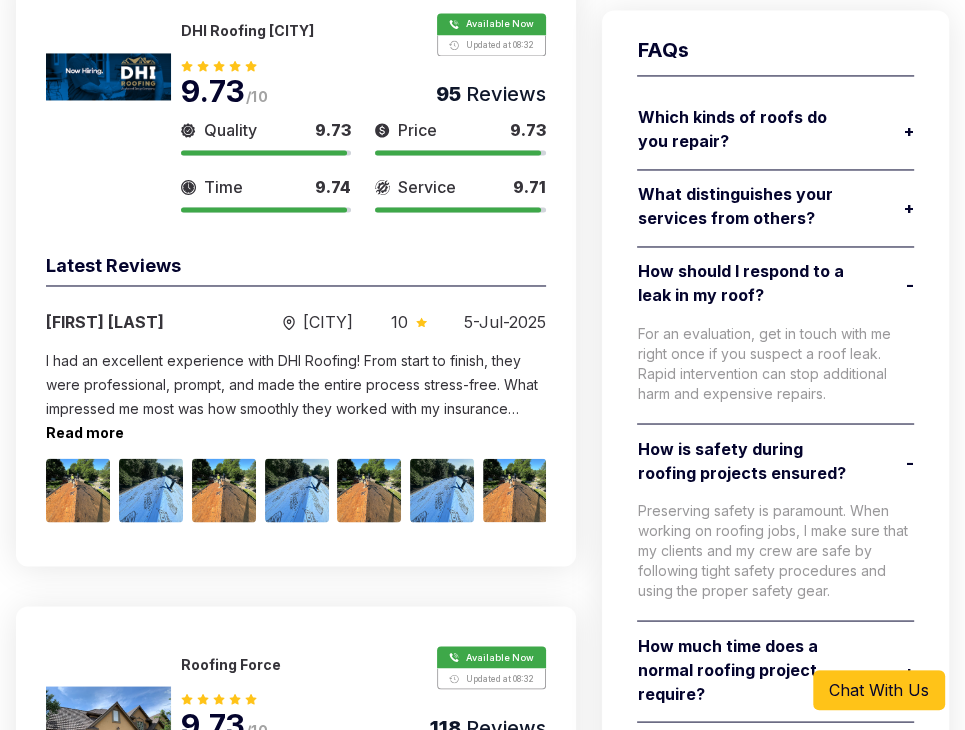 click on "Chat With Us" at bounding box center [879, 690] 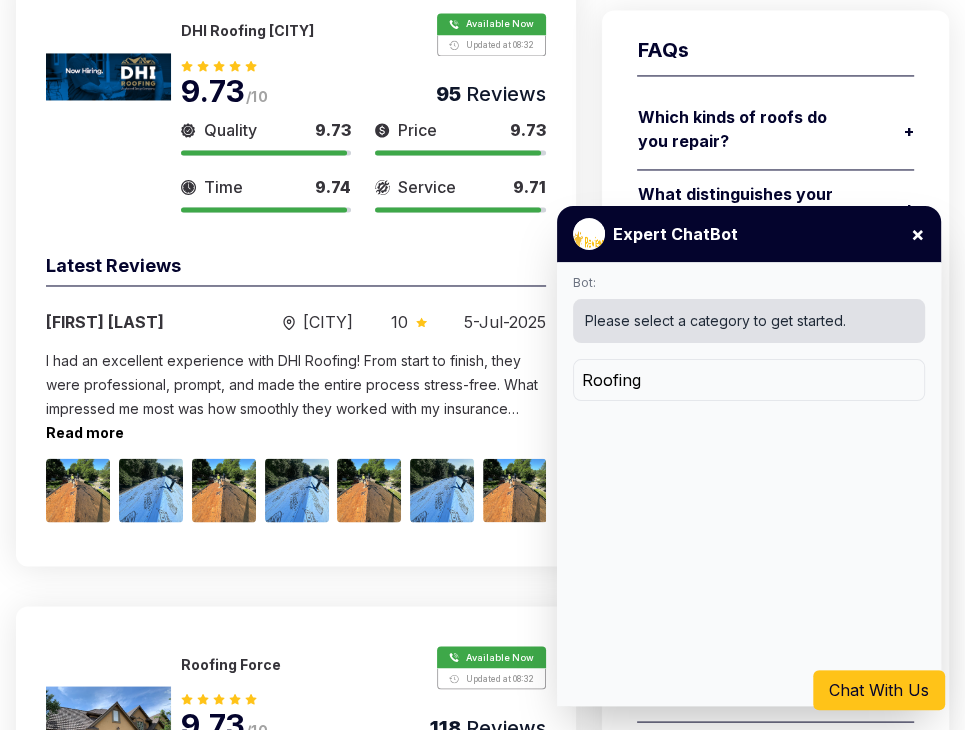 click on "×" at bounding box center (918, 234) 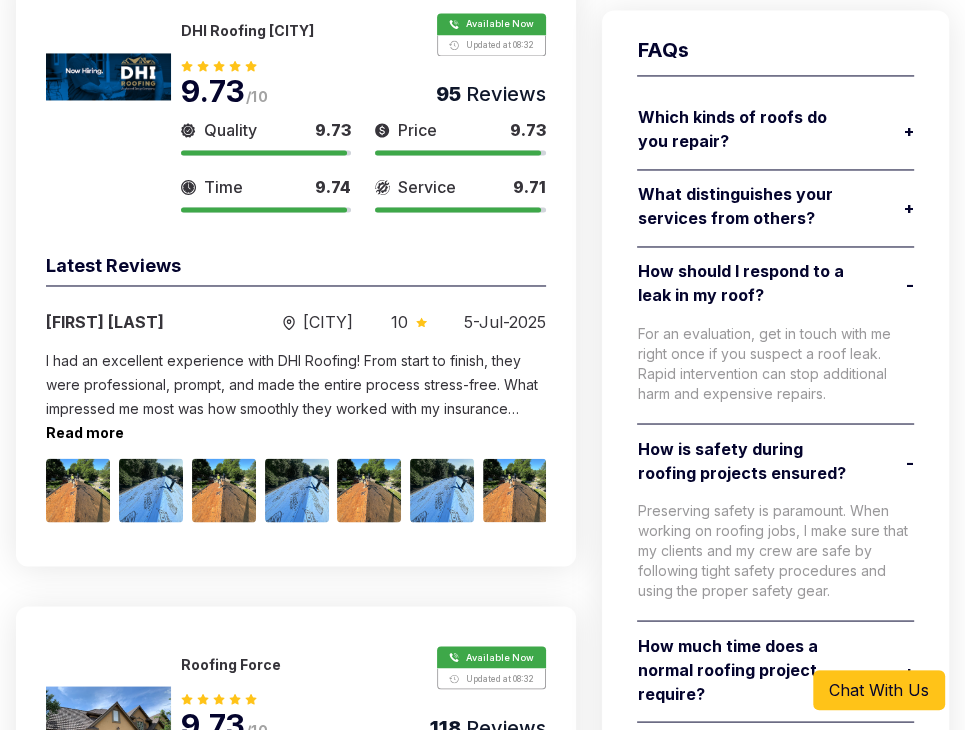 click at bounding box center (363, 60) 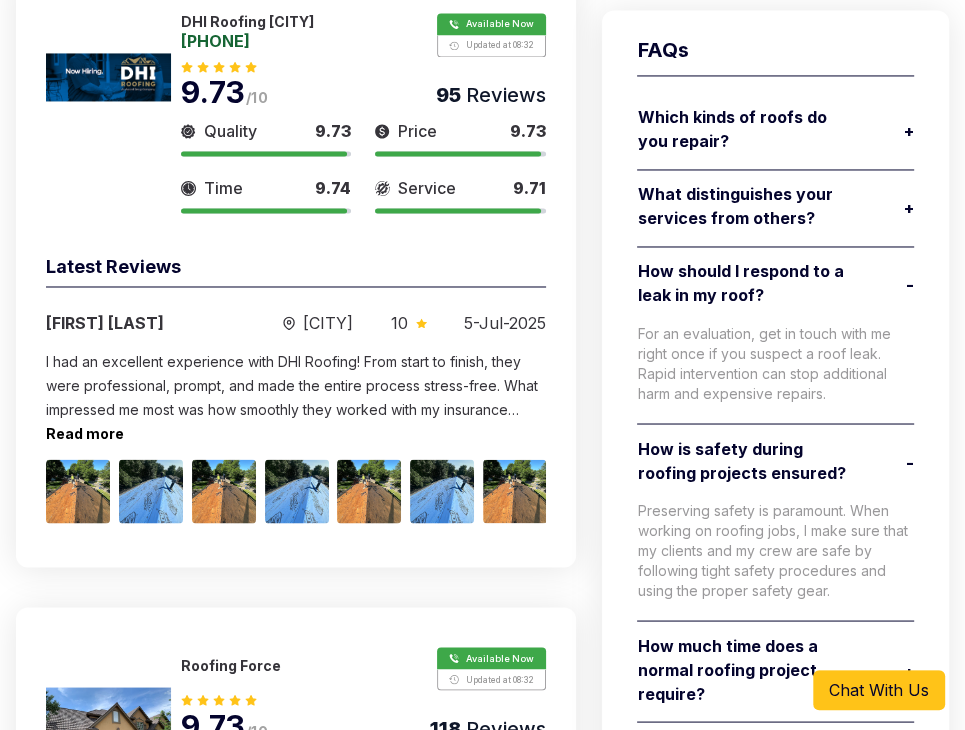 click at bounding box center (363, 61) 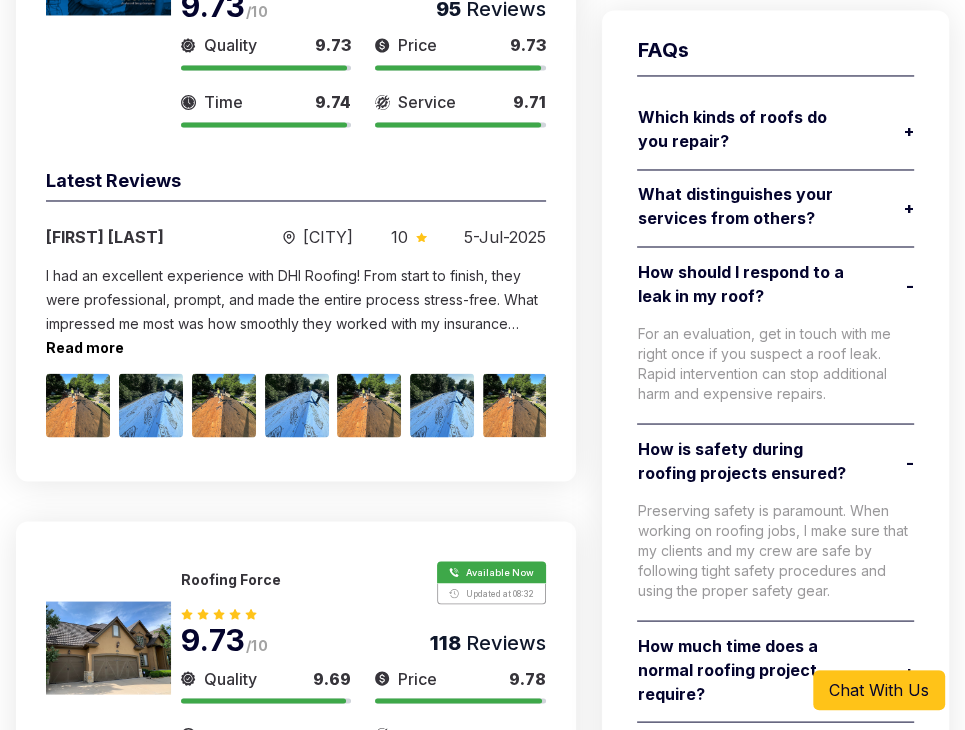 click on "I had an excellent experience with DHI Roofing! From start to finish, they were professional, prompt, and made the entire process stress-free. What impressed me most was how smoothly they worked with my insurance company — they handled all the paperwork and communication, making sure everything was covered and explained clearly.
The roof replacement was completed quickly and with outstanding quality. The crew was respectful, showed up on time, and did a great job cleaning up afterward. The new roof looks fantastic, and I couldn’t be more satisfied. I highly recommend DHI Roofing to anyone needing roofing work, especially if you're dealing with an insurance claim. Top-notch service all around!" at bounding box center (296, 299) 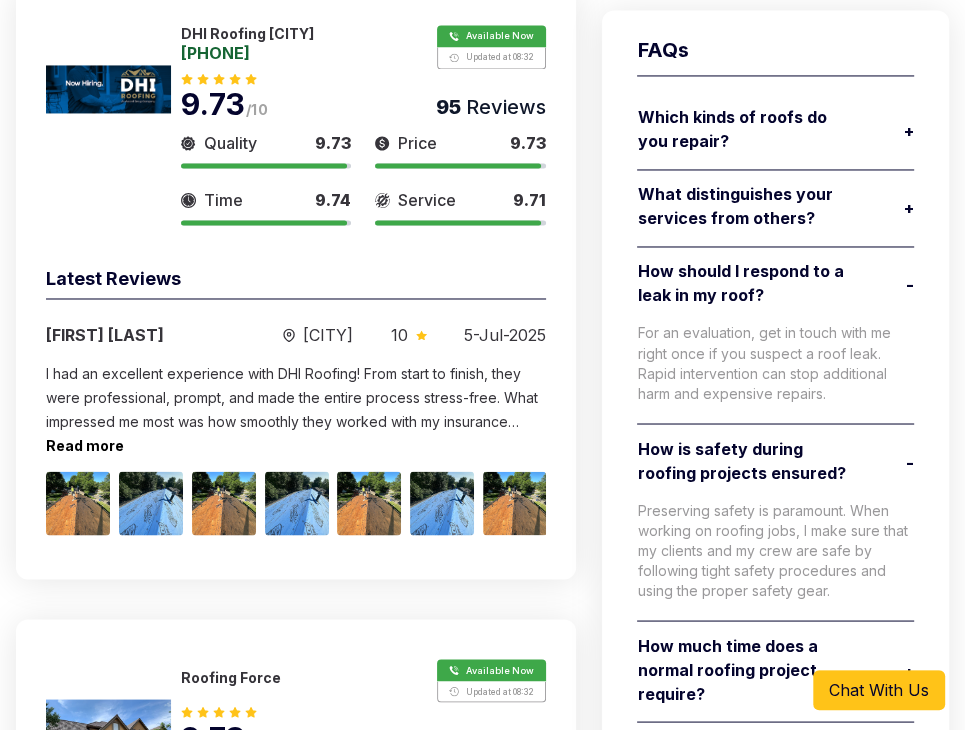 scroll, scrollTop: 2068, scrollLeft: 0, axis: vertical 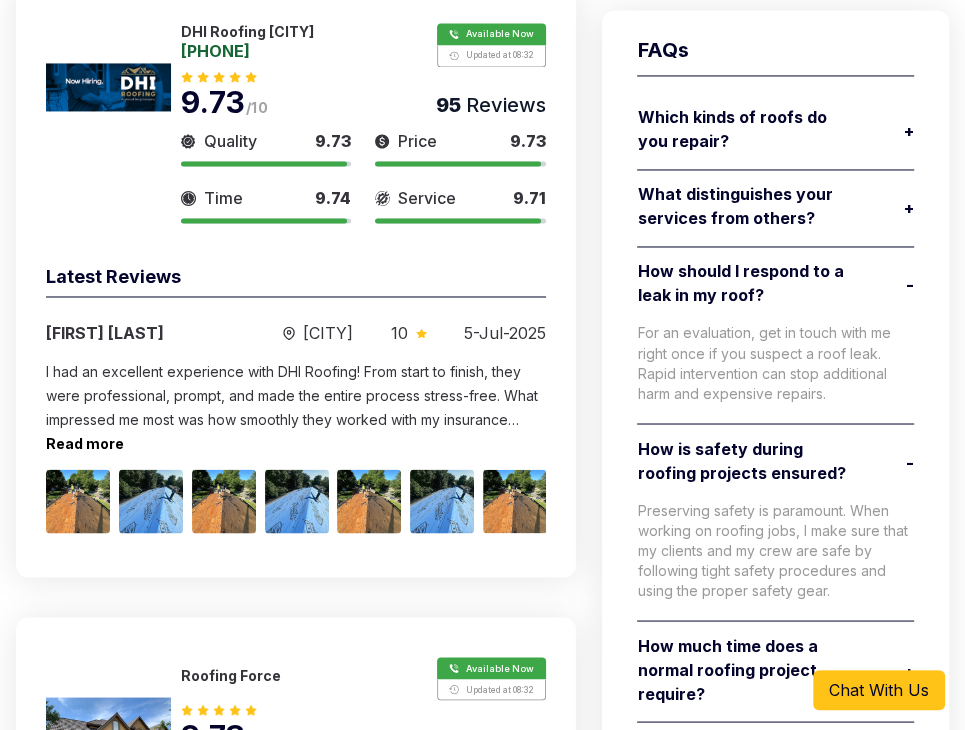 click at bounding box center (108, 87) 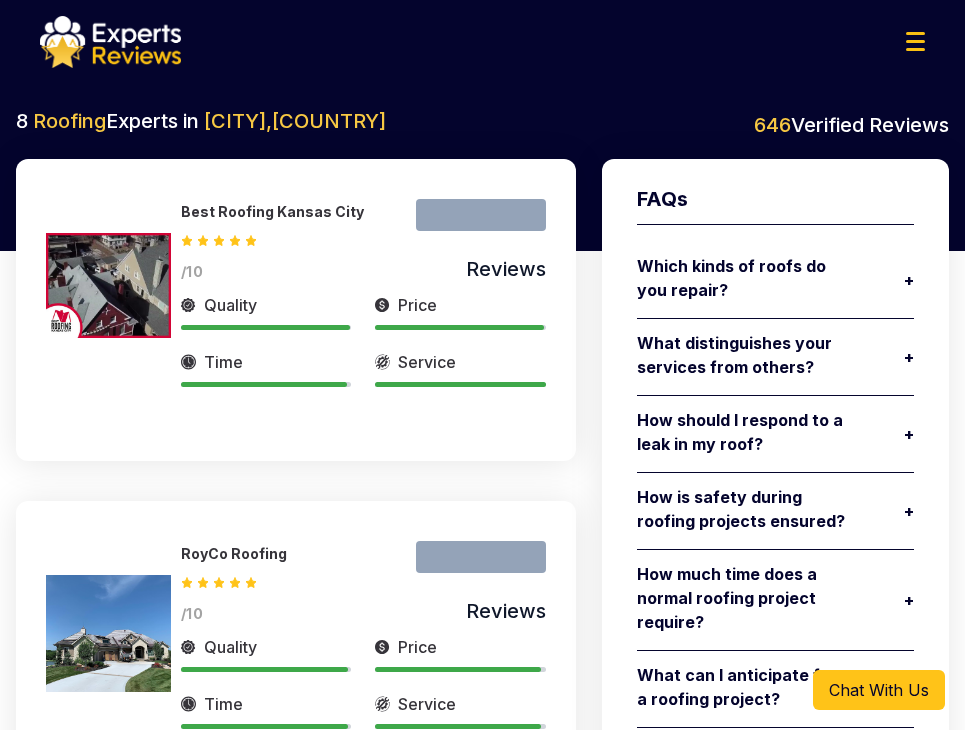 scroll, scrollTop: 0, scrollLeft: 0, axis: both 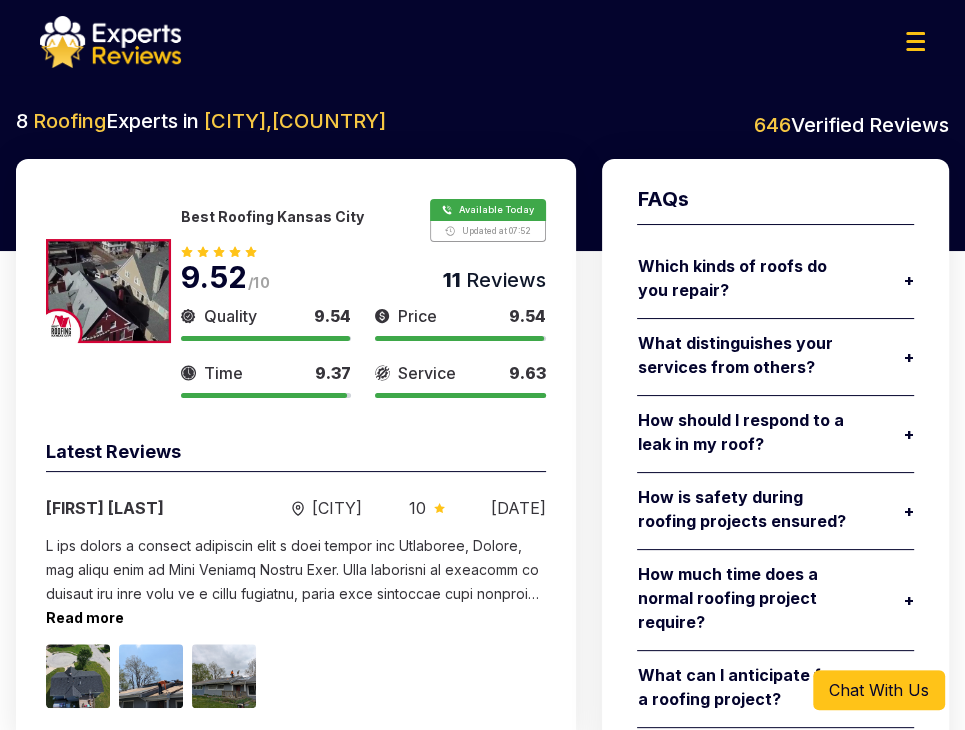 click at bounding box center [108, 291] 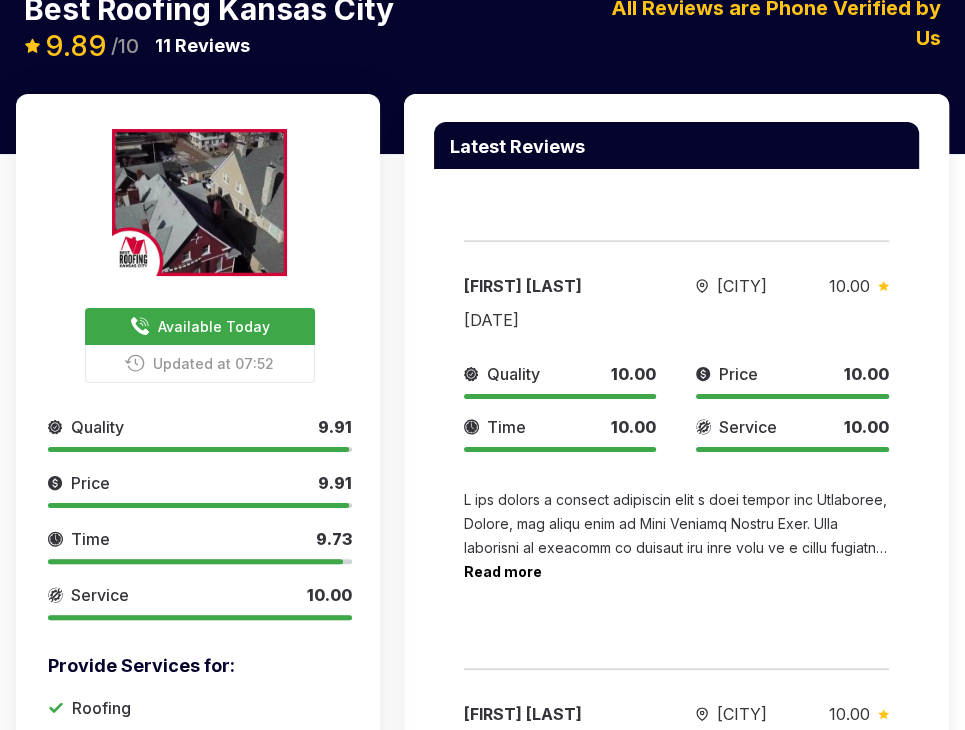 scroll, scrollTop: 0, scrollLeft: 0, axis: both 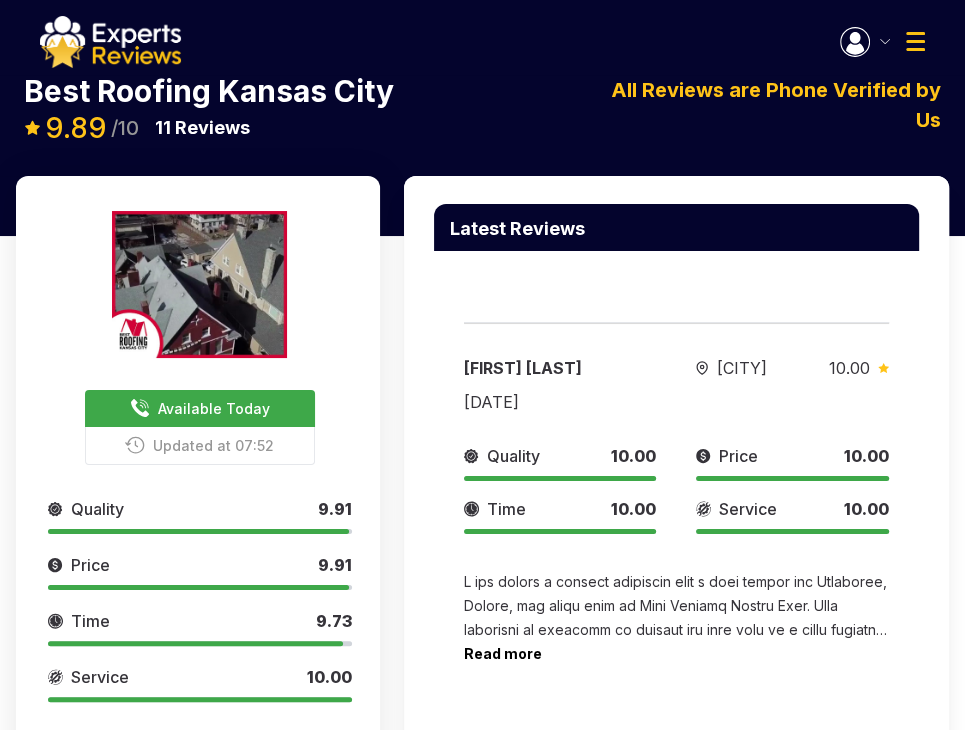 click at bounding box center (865, 42) 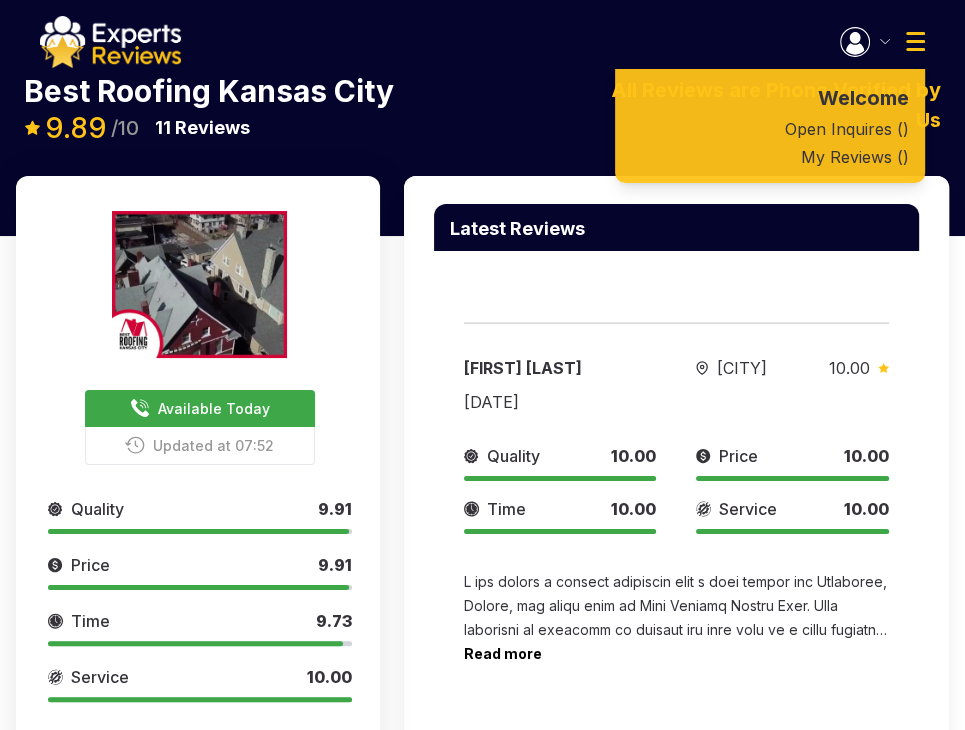click at bounding box center (865, 42) 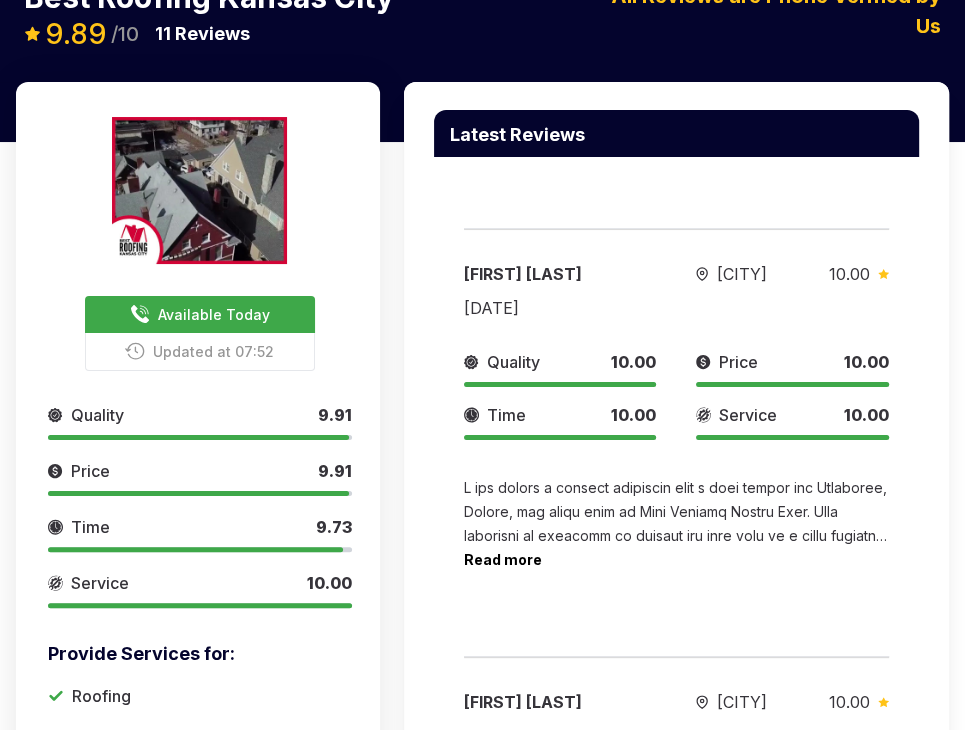 scroll, scrollTop: 96, scrollLeft: 0, axis: vertical 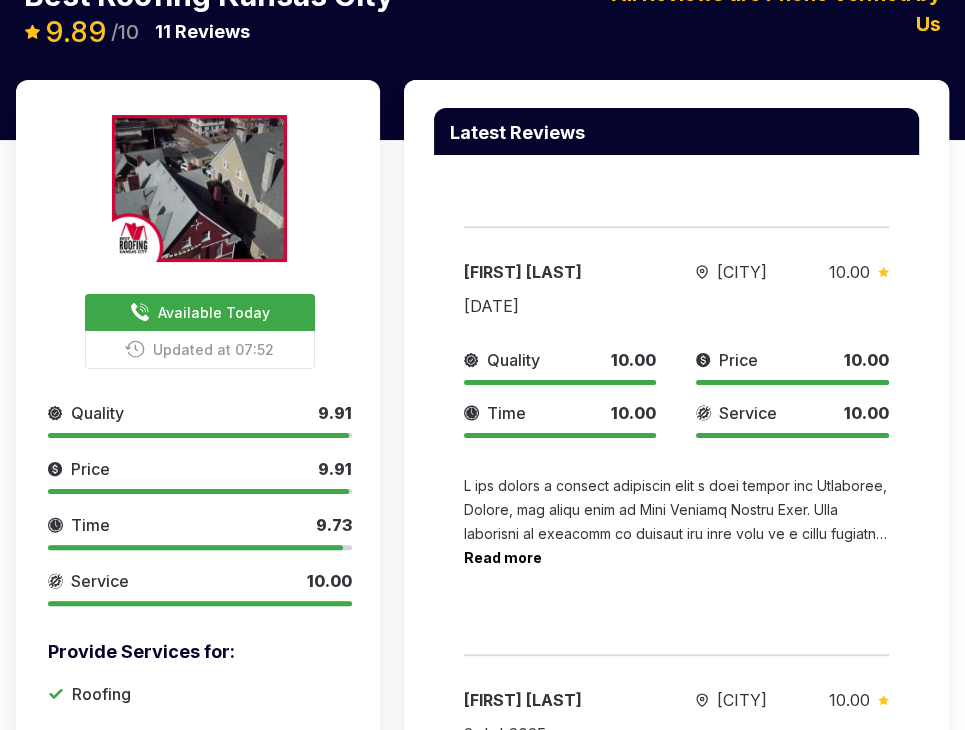 click at bounding box center [200, 331] 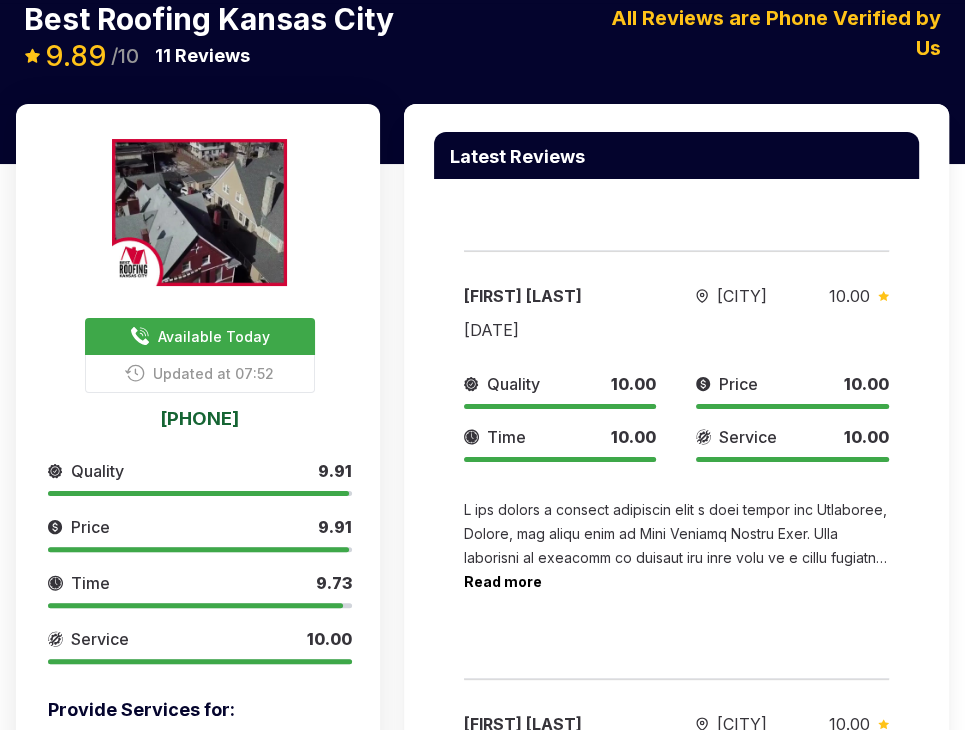 scroll, scrollTop: 0, scrollLeft: 0, axis: both 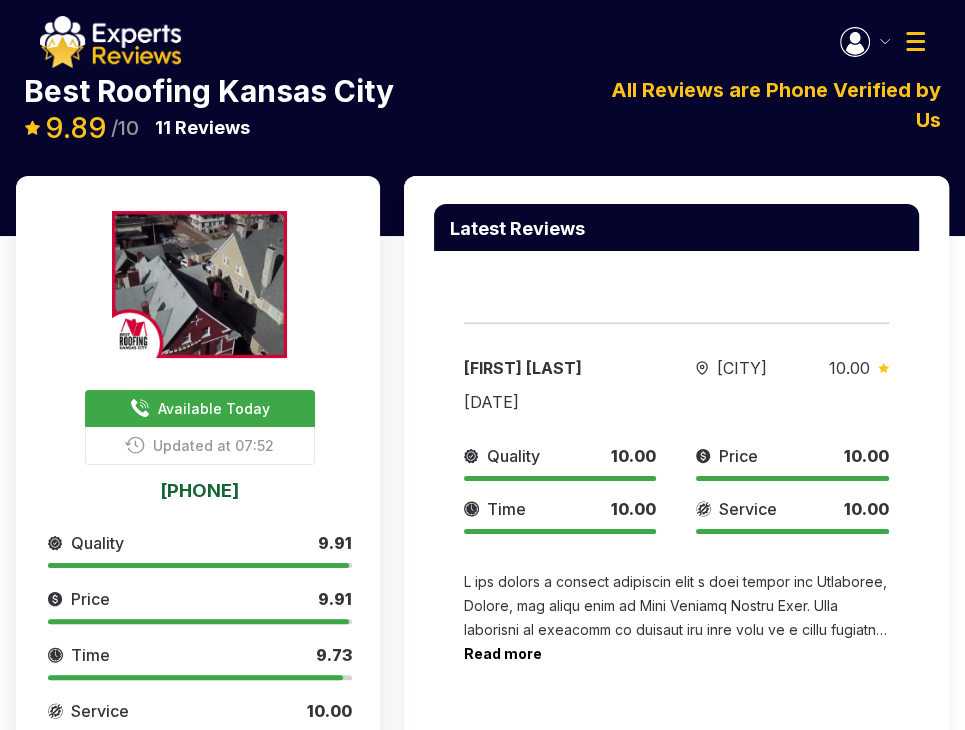 click at bounding box center [885, 41] 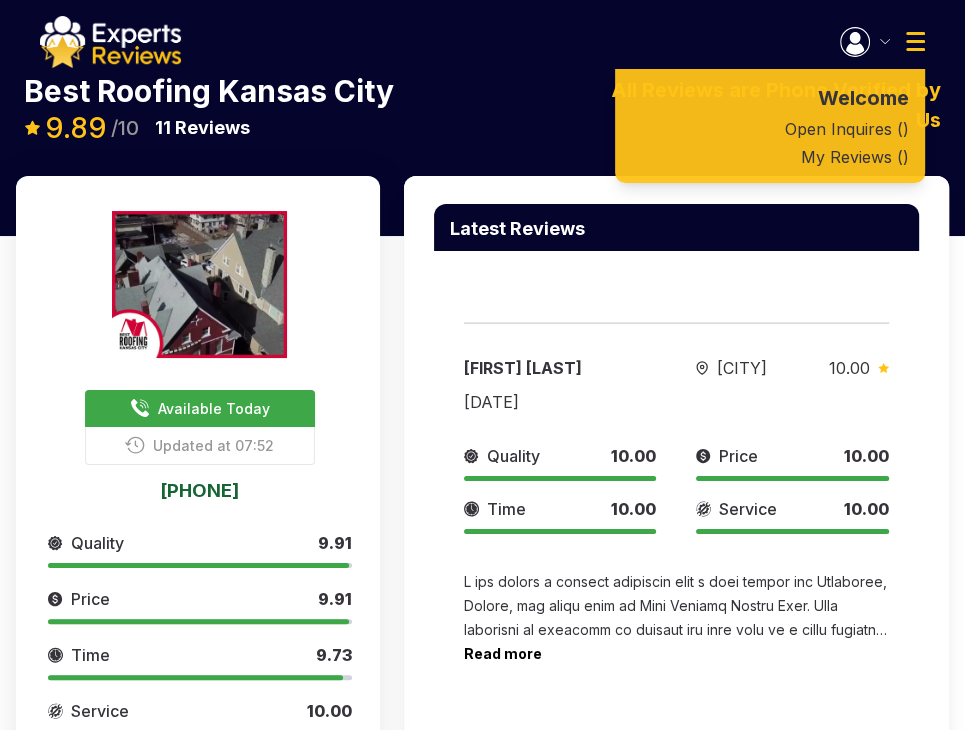 click at bounding box center [865, 42] 